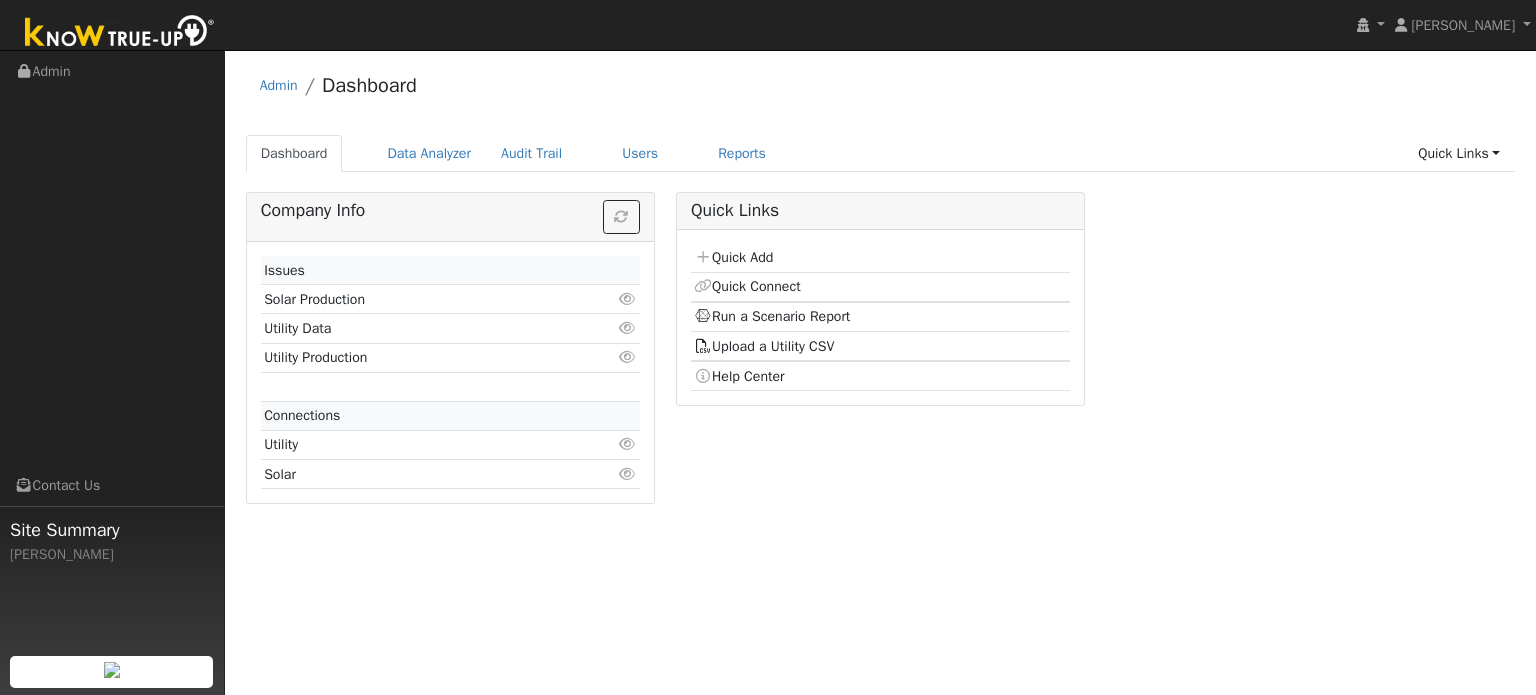 scroll, scrollTop: 0, scrollLeft: 0, axis: both 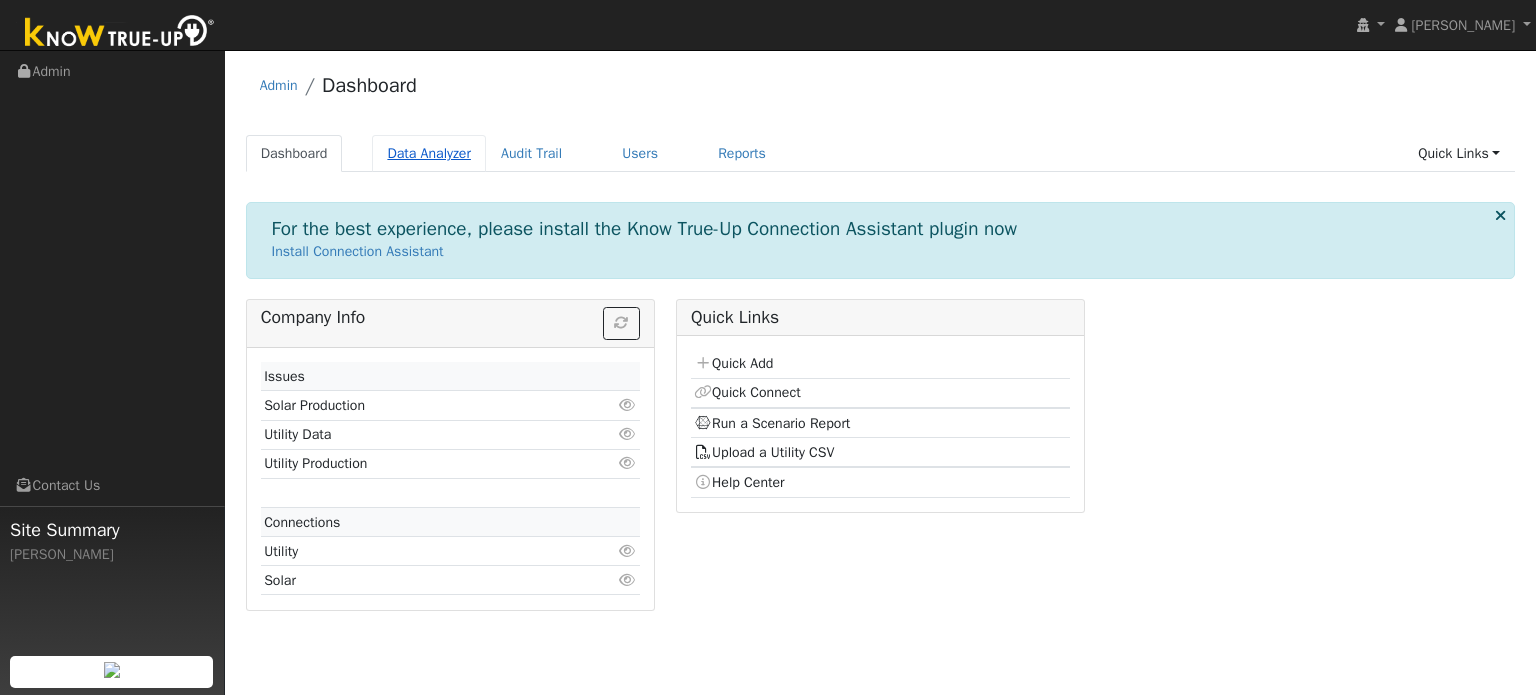 click on "Data Analyzer" at bounding box center [429, 153] 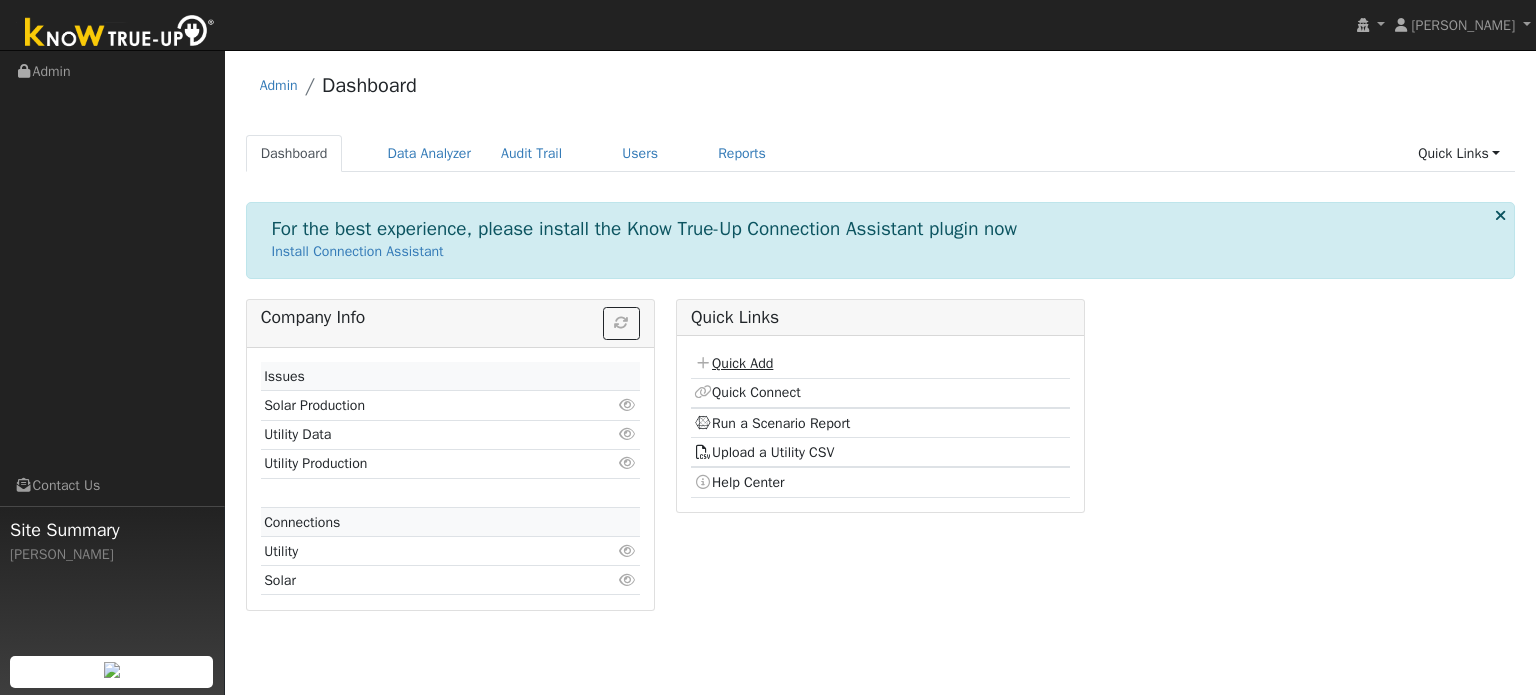 click on "Quick Add" at bounding box center (733, 363) 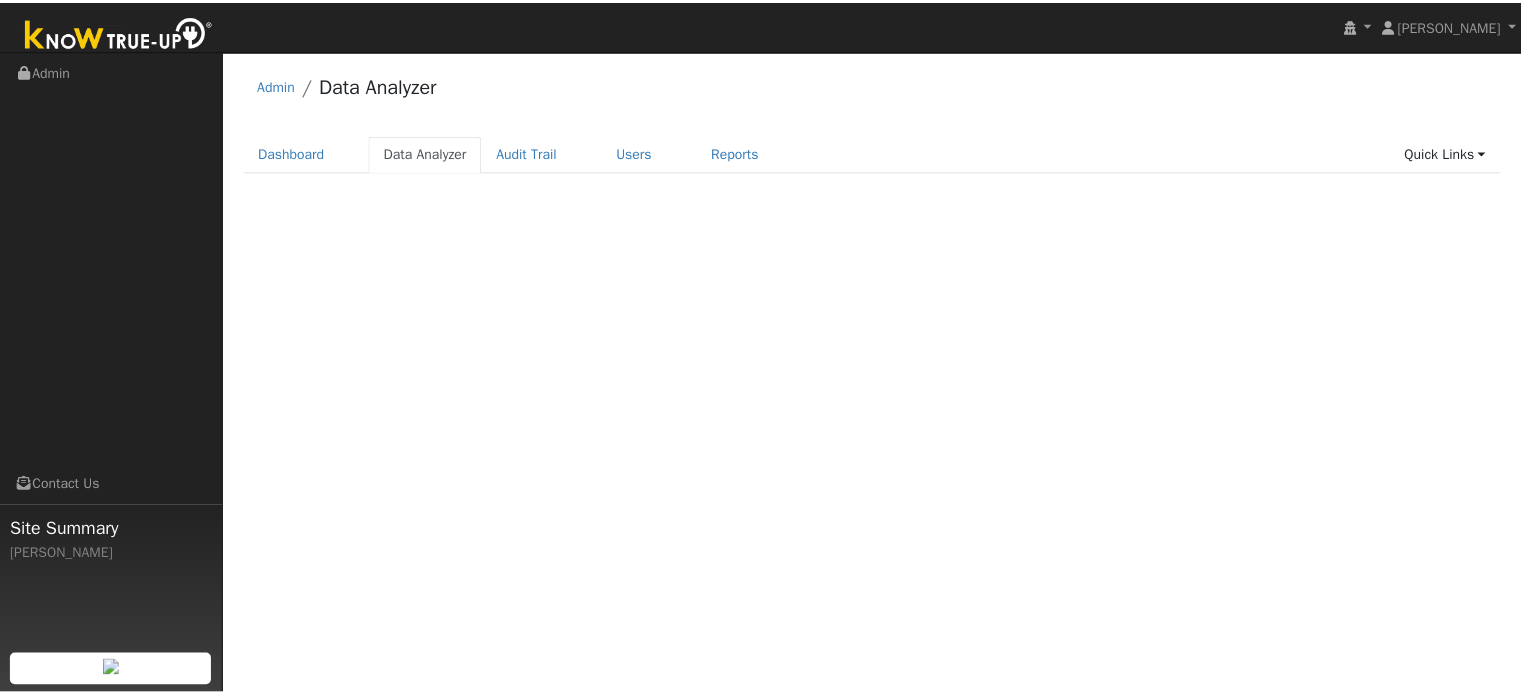 scroll, scrollTop: 0, scrollLeft: 0, axis: both 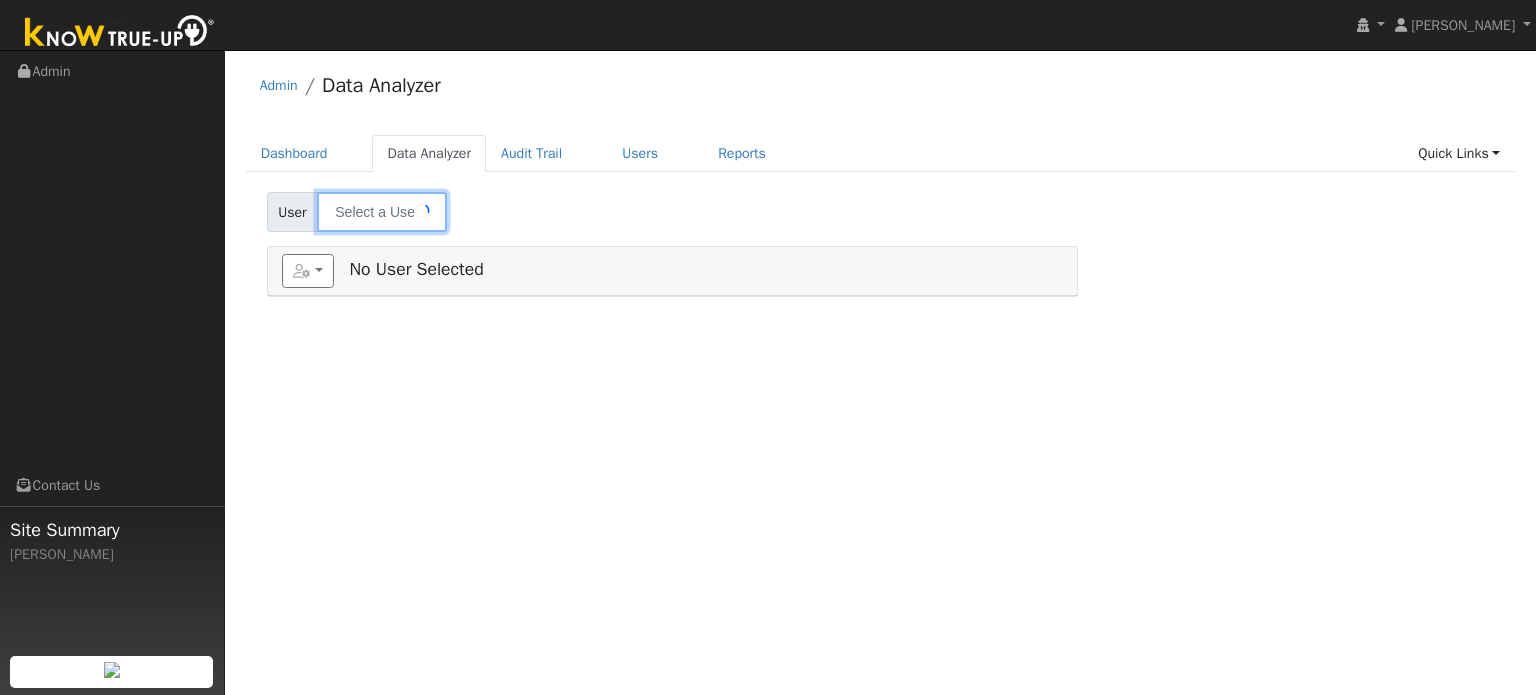 type on "[PERSON_NAME]" 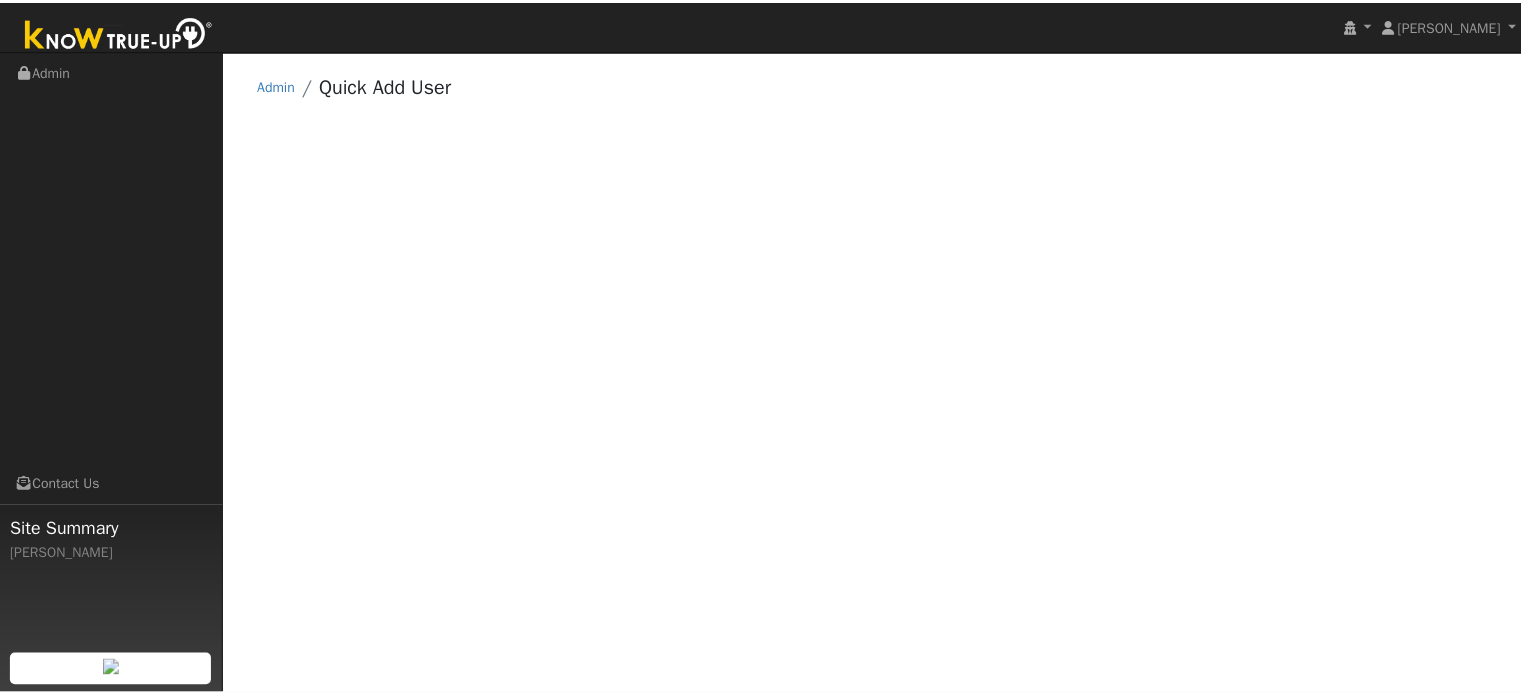 scroll, scrollTop: 0, scrollLeft: 0, axis: both 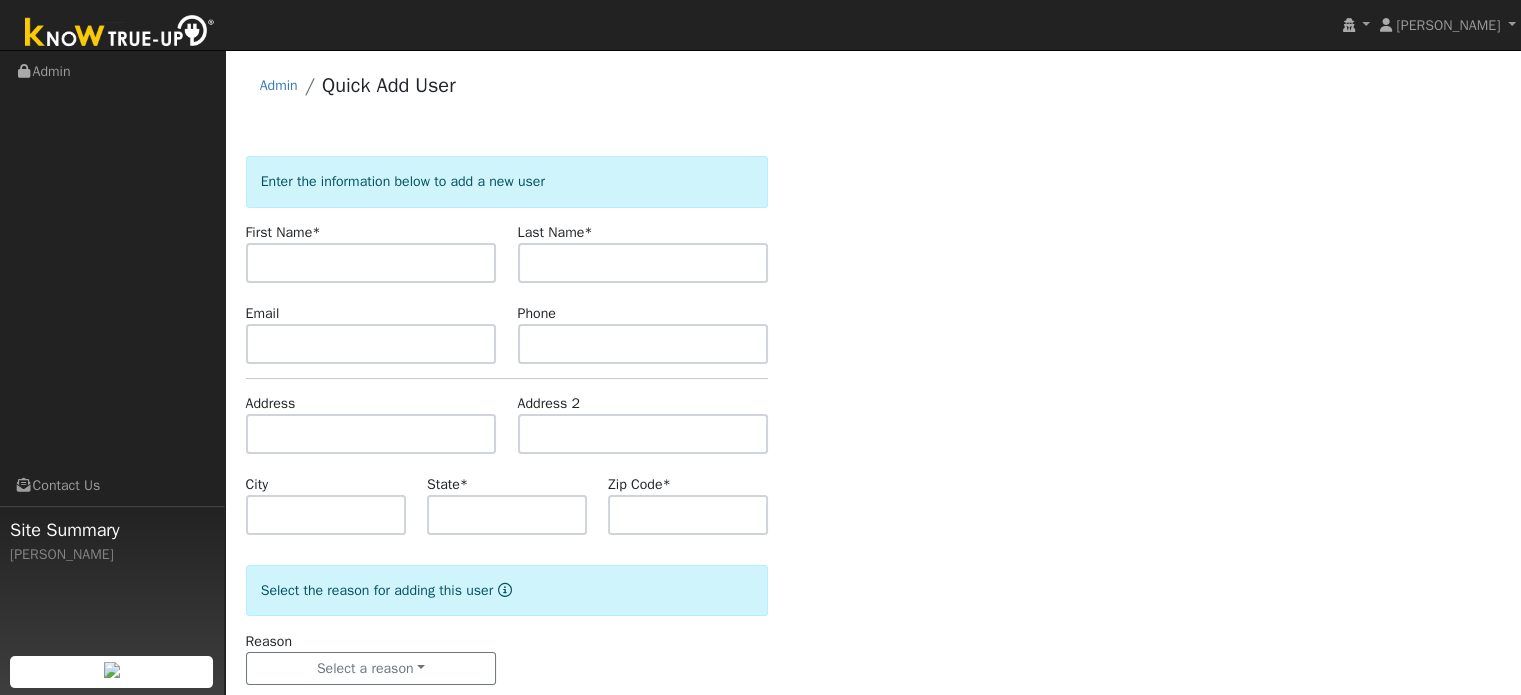 click at bounding box center (371, 263) 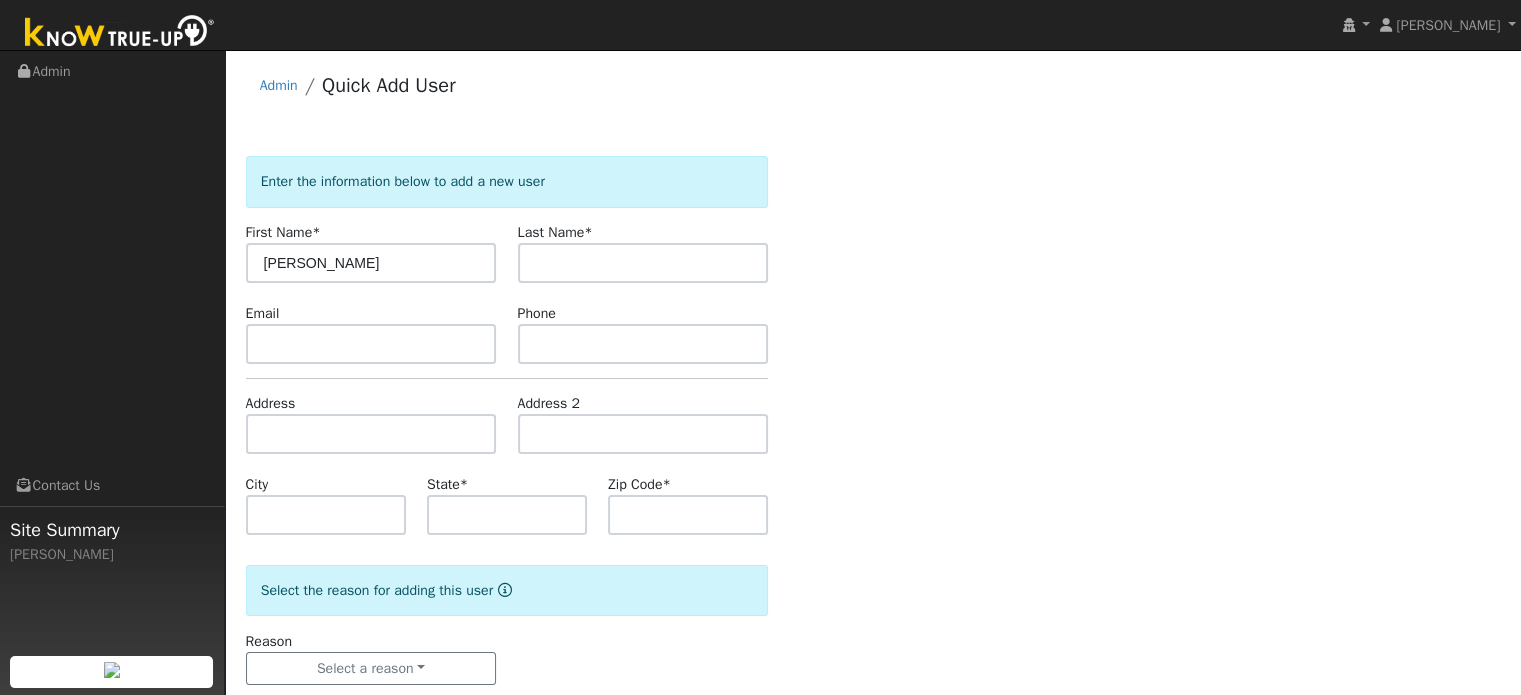 type on "Emily" 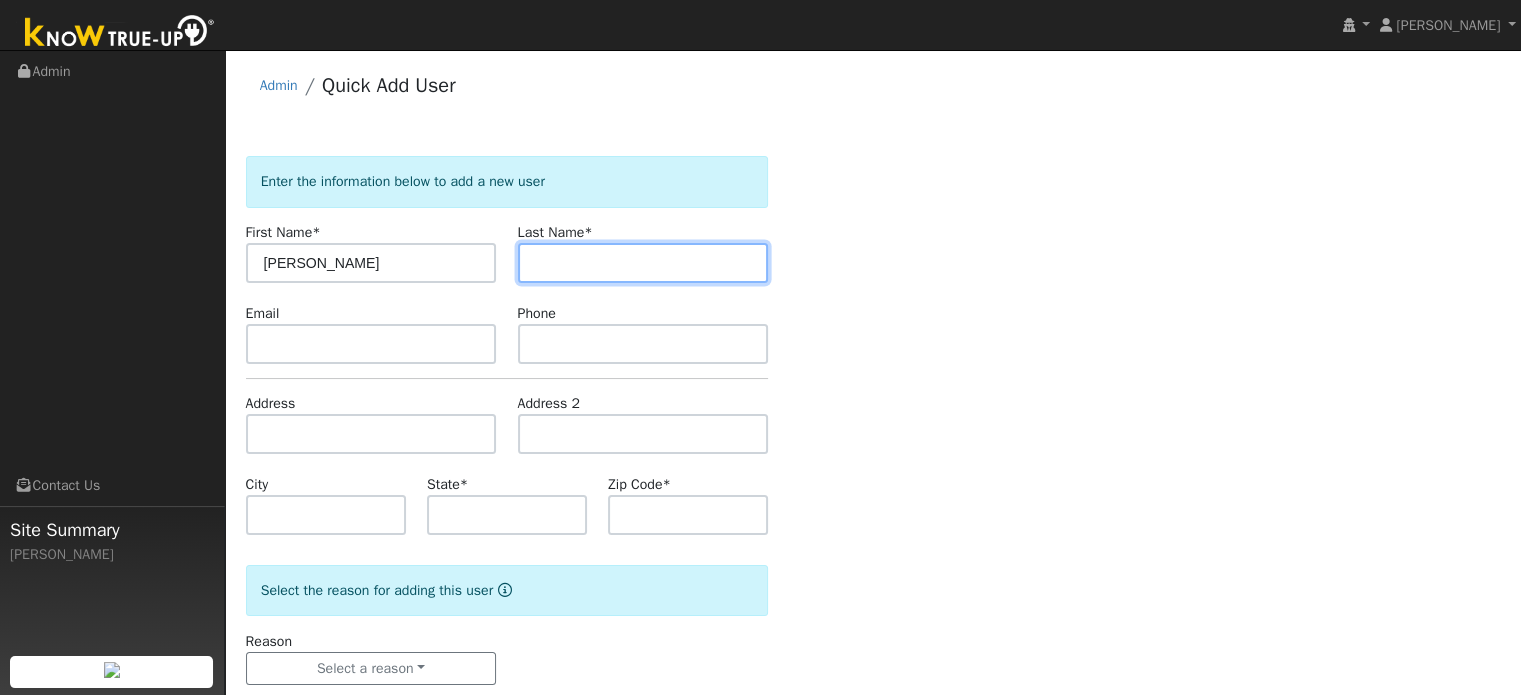 click at bounding box center [643, 263] 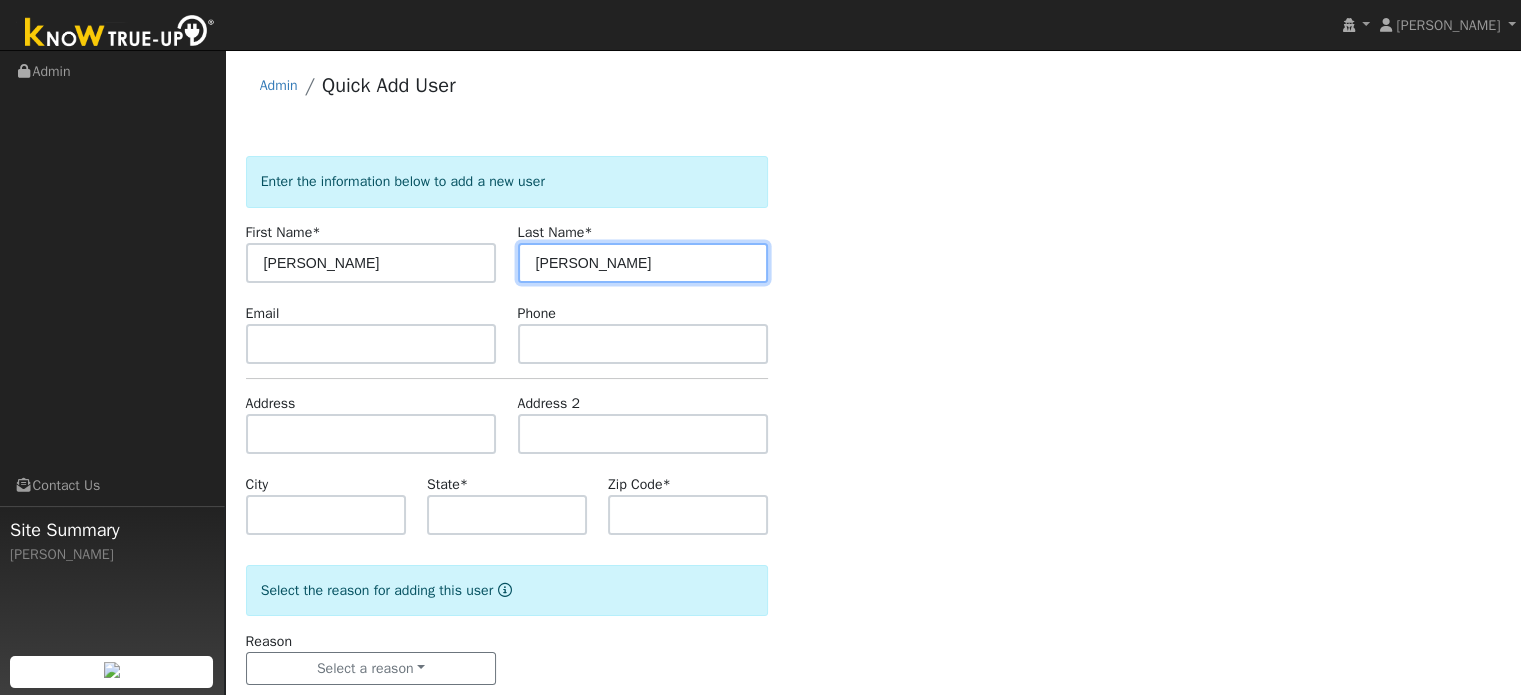 type on "Hoxie" 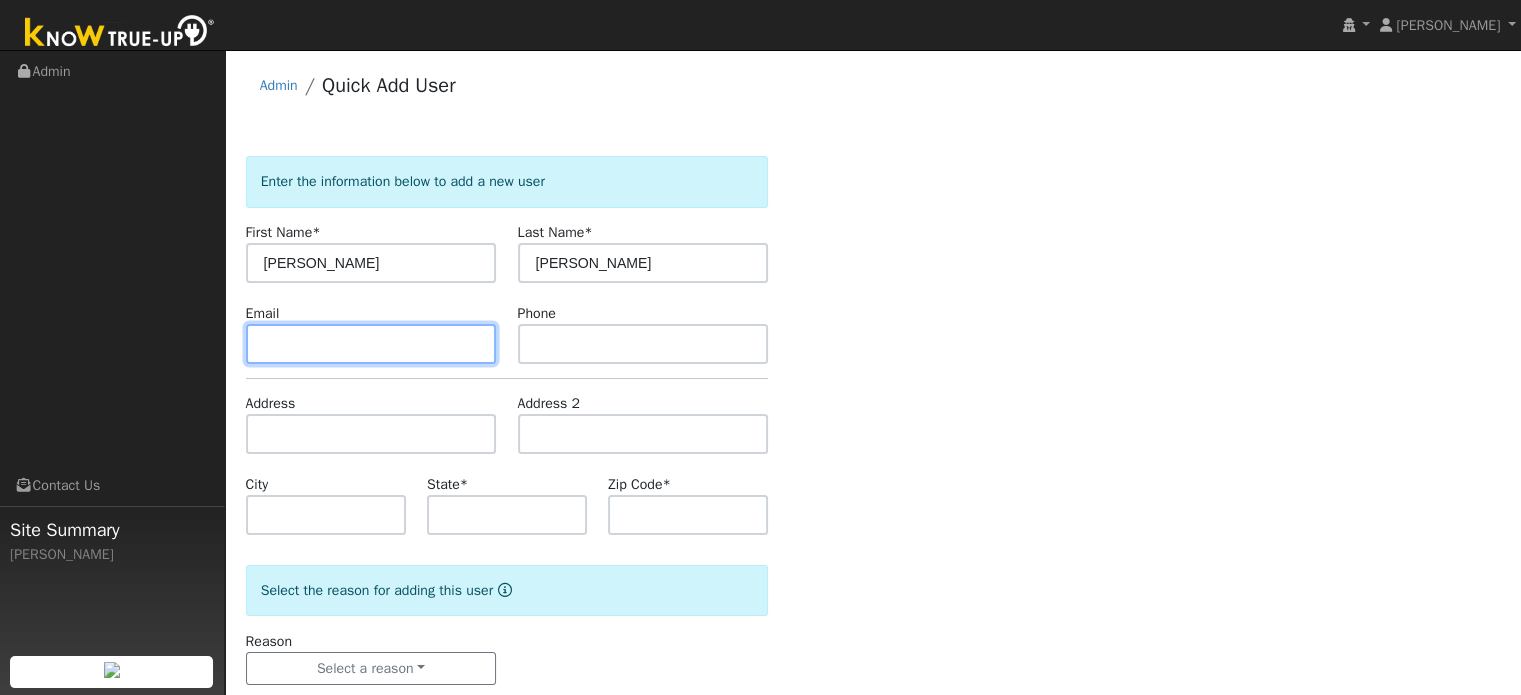 click at bounding box center (371, 344) 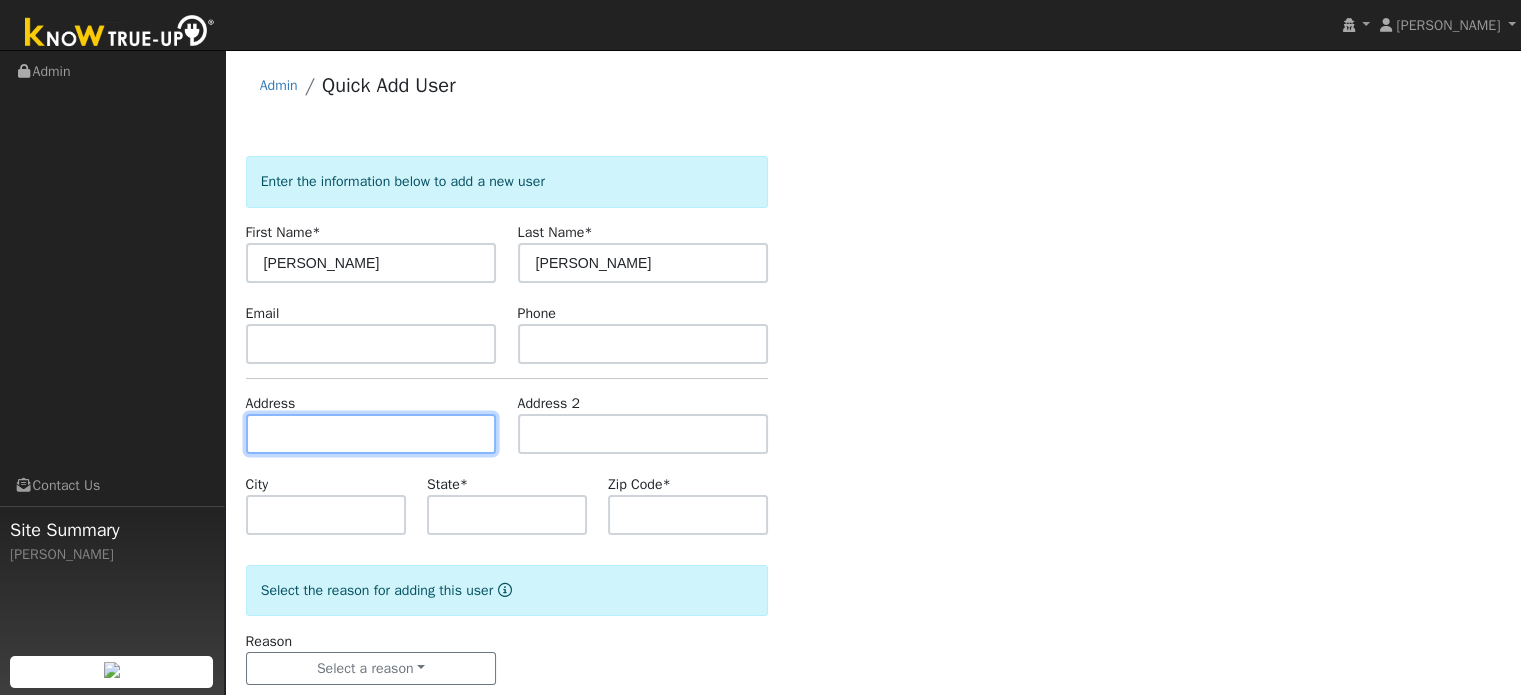click at bounding box center (371, 434) 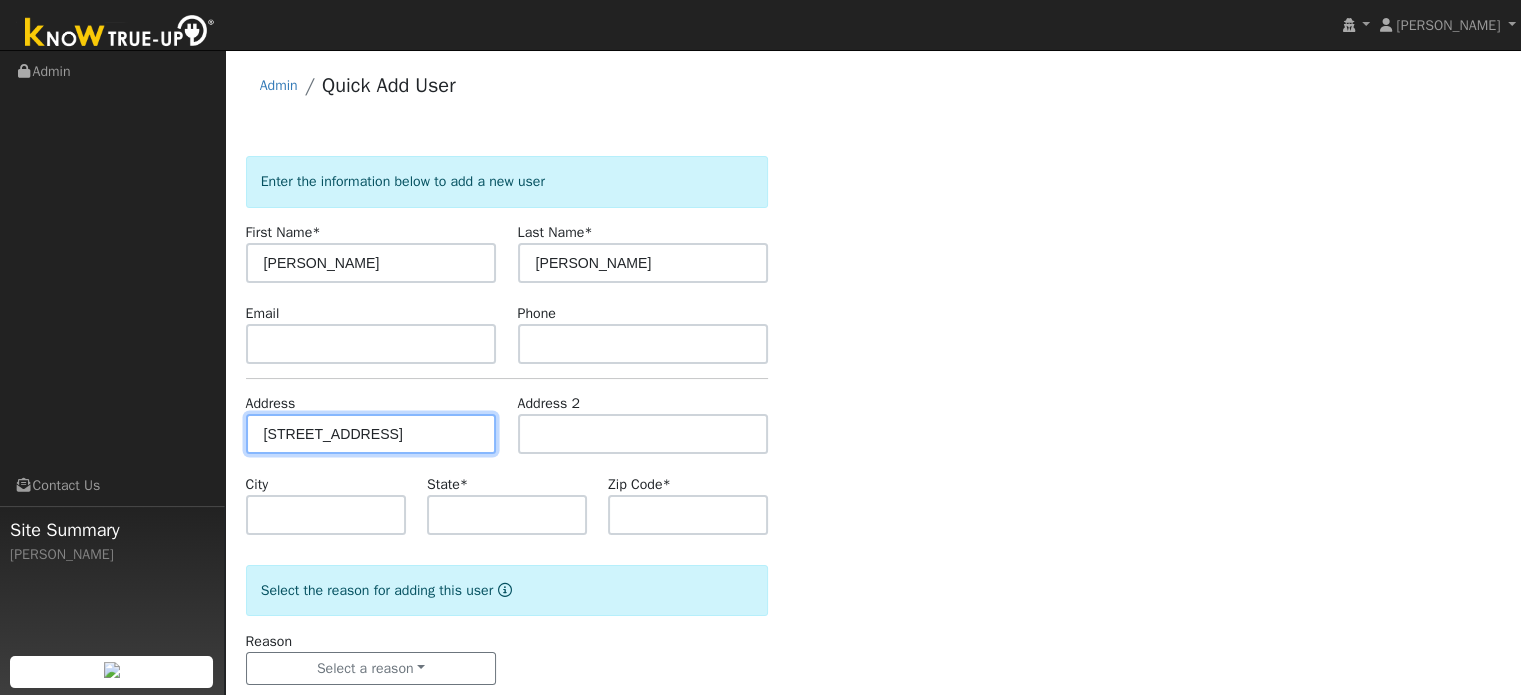 type on "119 Pine Lane" 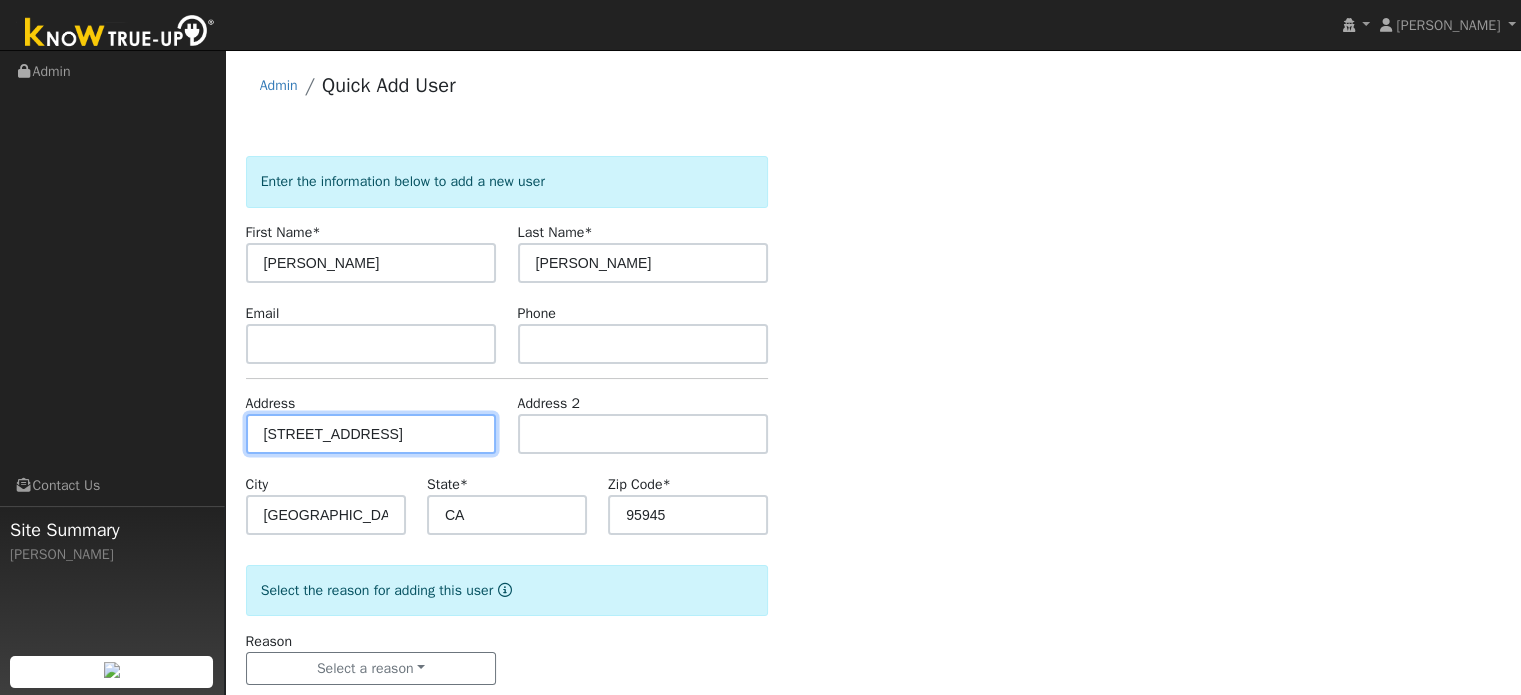 scroll, scrollTop: 0, scrollLeft: 0, axis: both 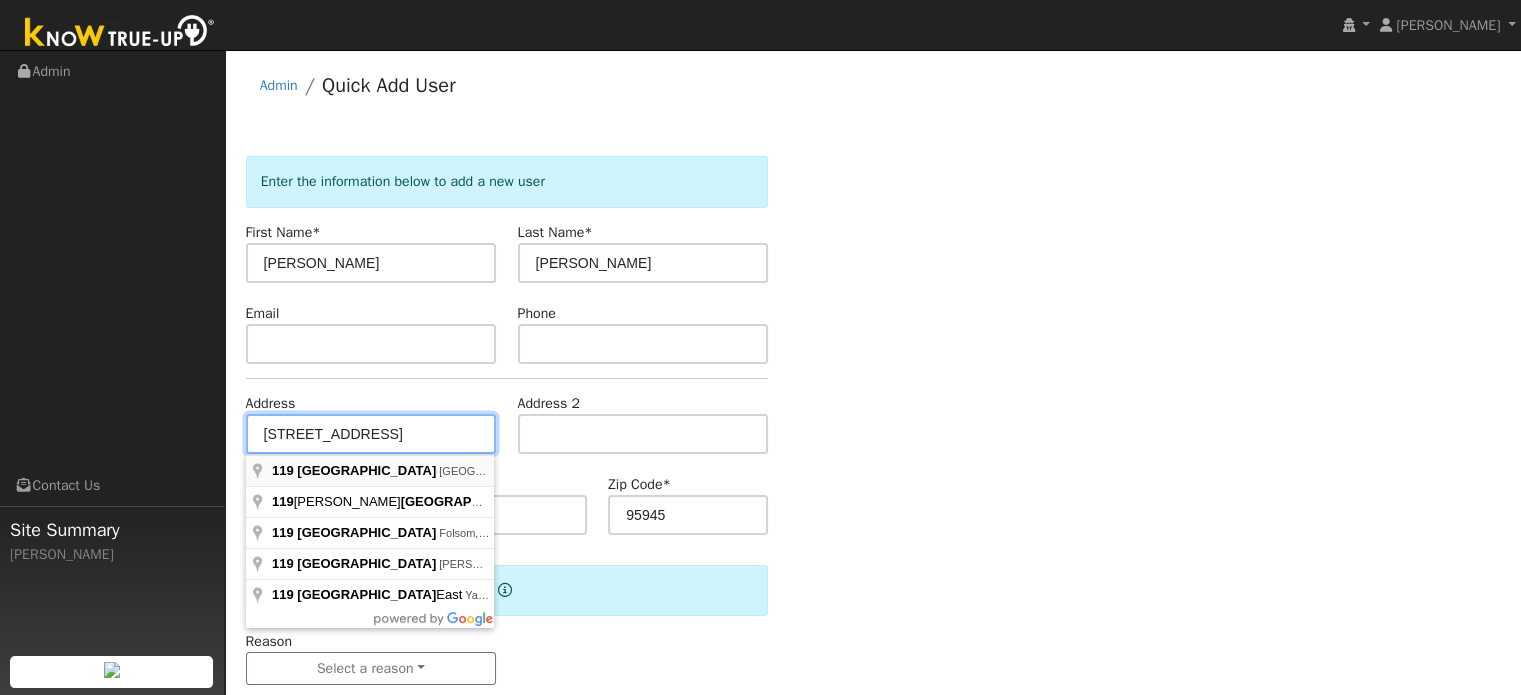type on "[STREET_ADDRESS]" 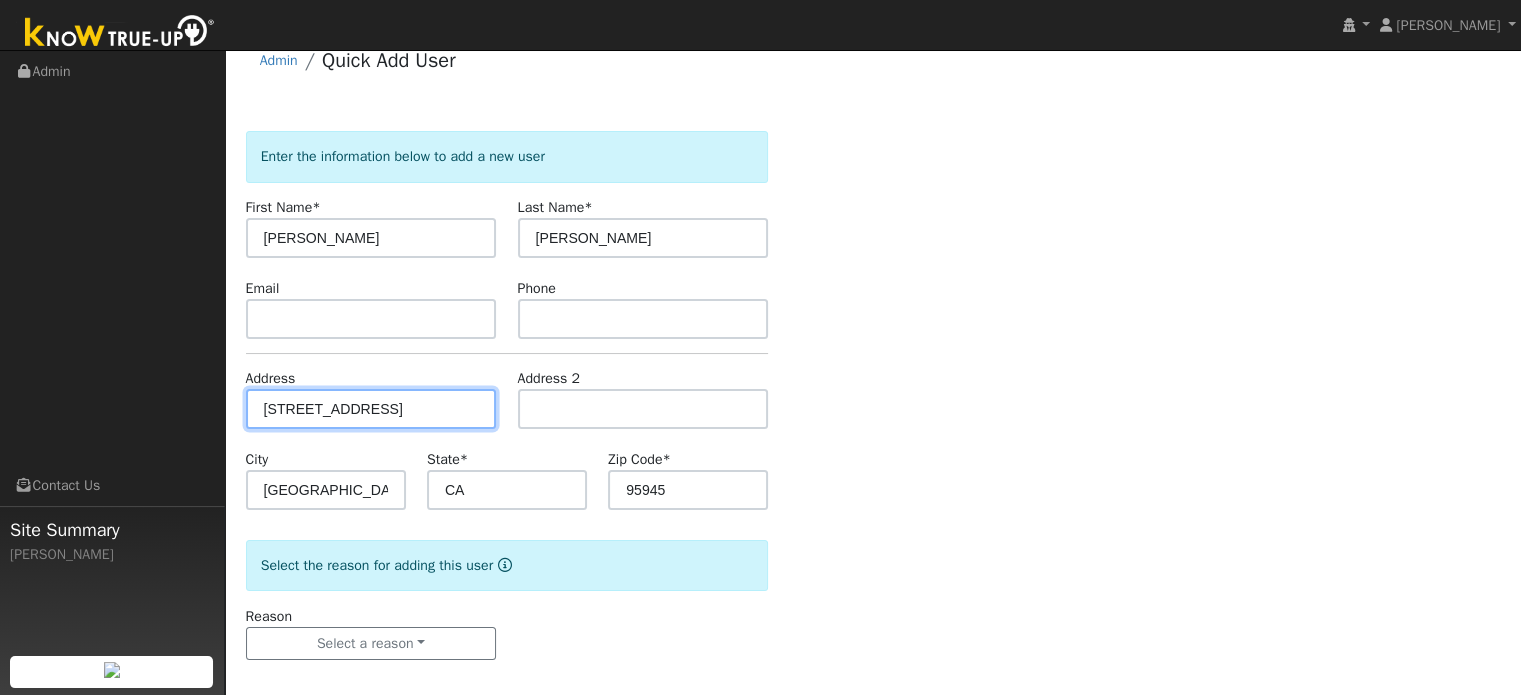scroll, scrollTop: 39, scrollLeft: 0, axis: vertical 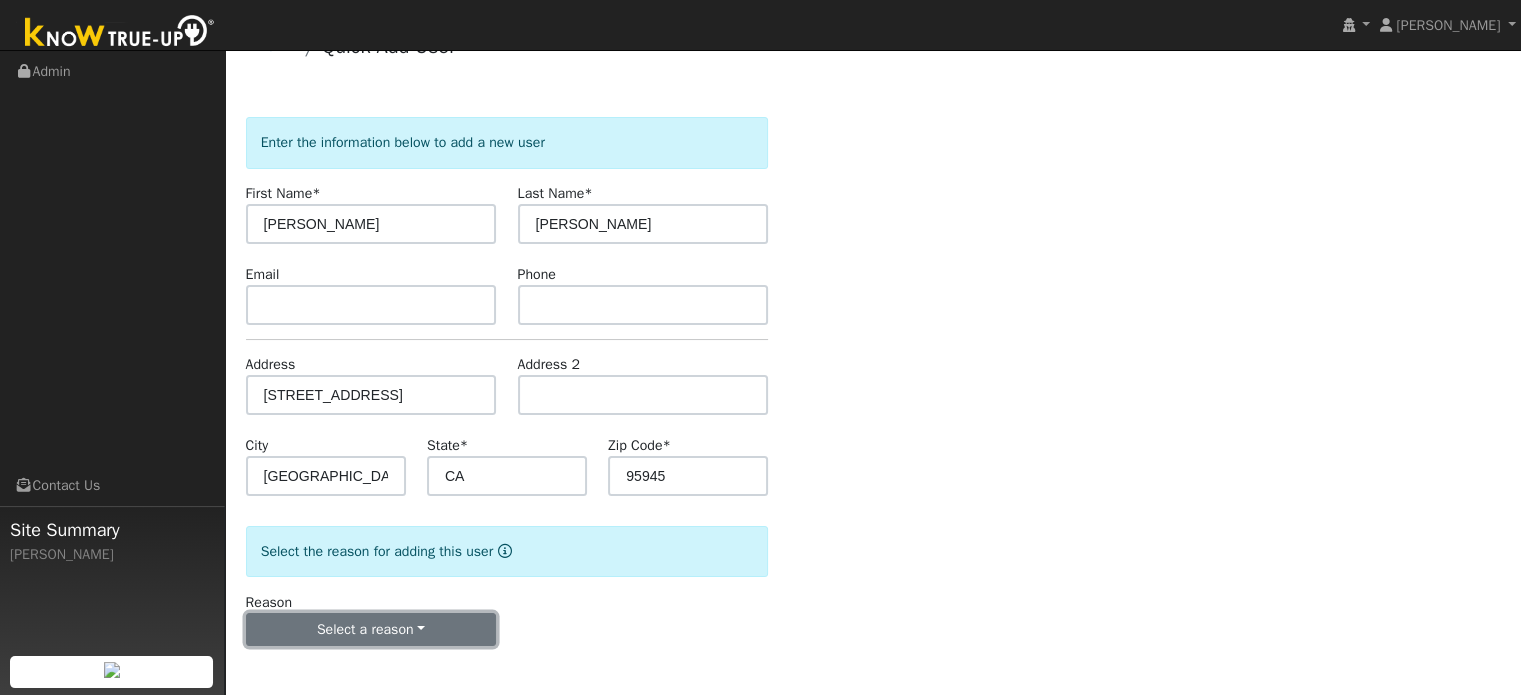 click on "Select a reason" at bounding box center [371, 630] 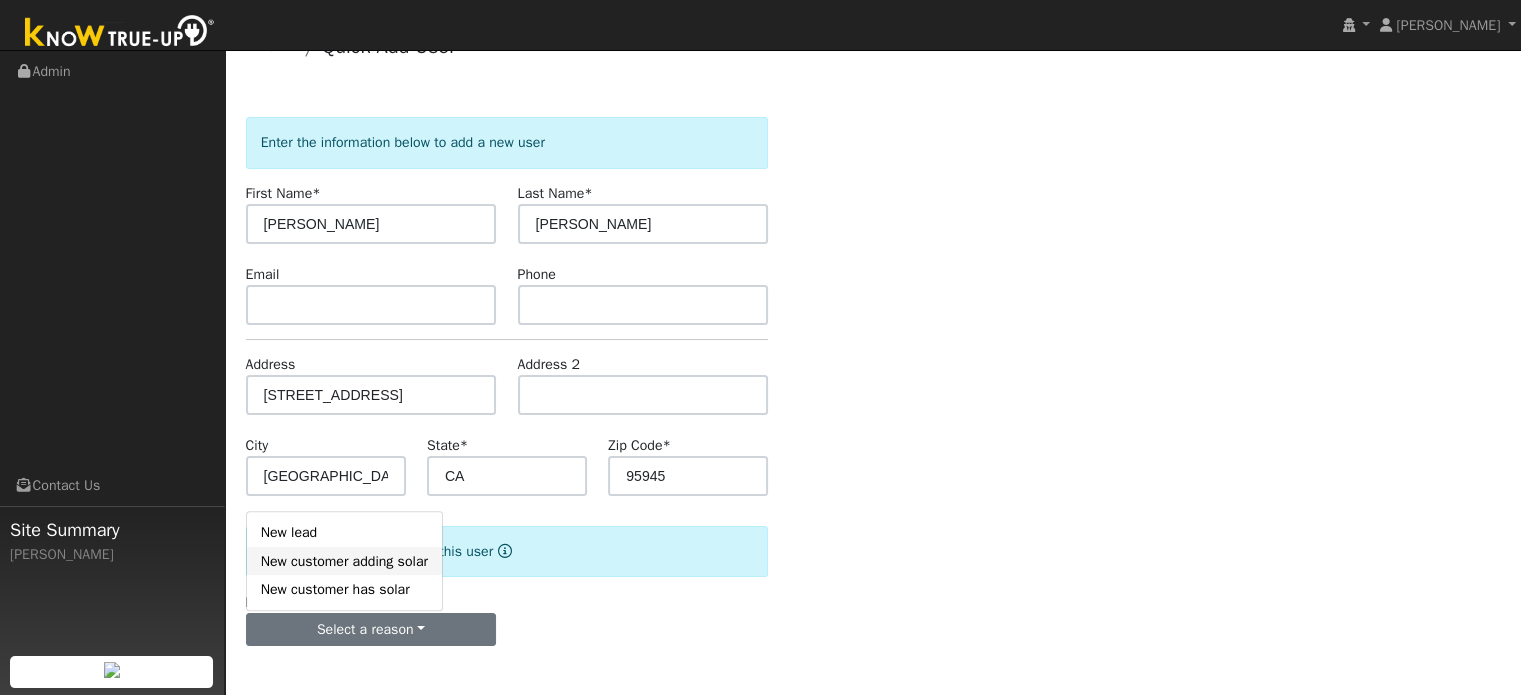 click on "New customer adding solar" at bounding box center (344, 561) 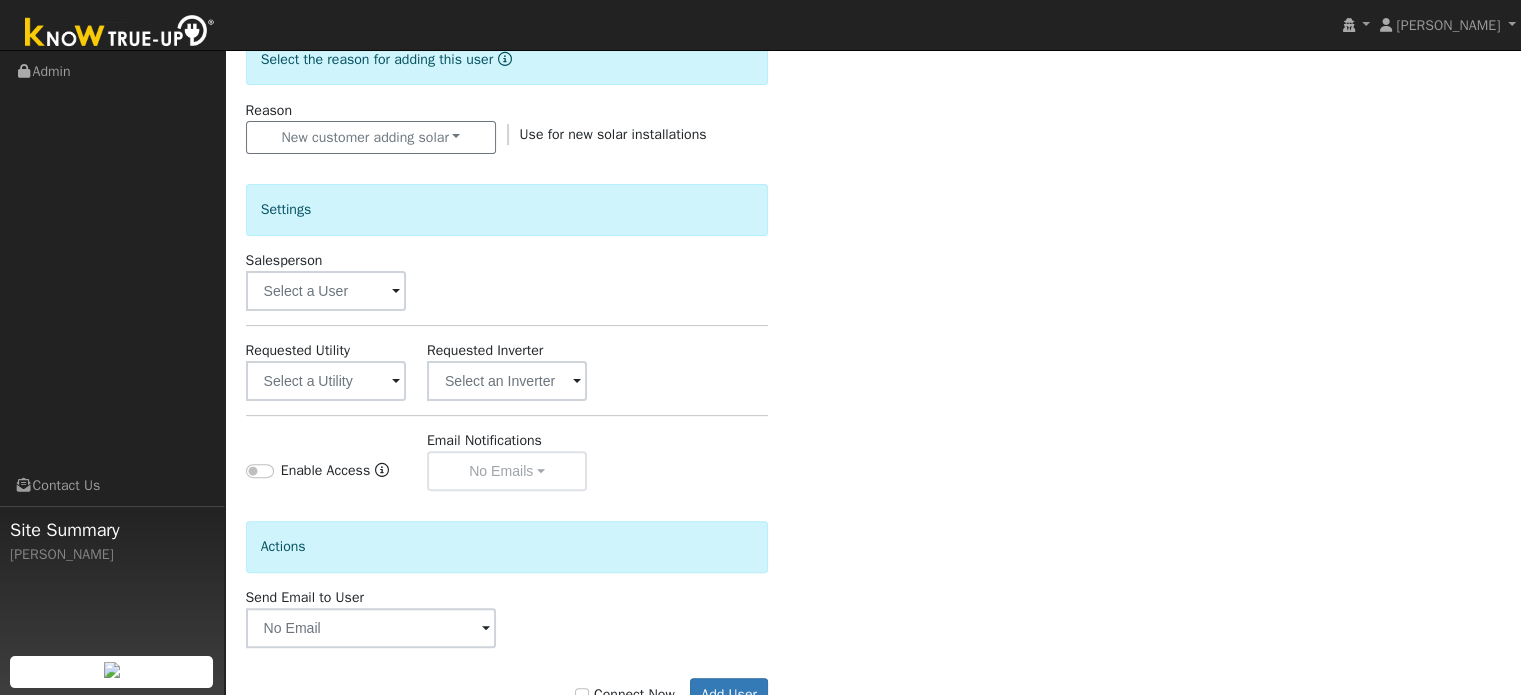 scroll, scrollTop: 539, scrollLeft: 0, axis: vertical 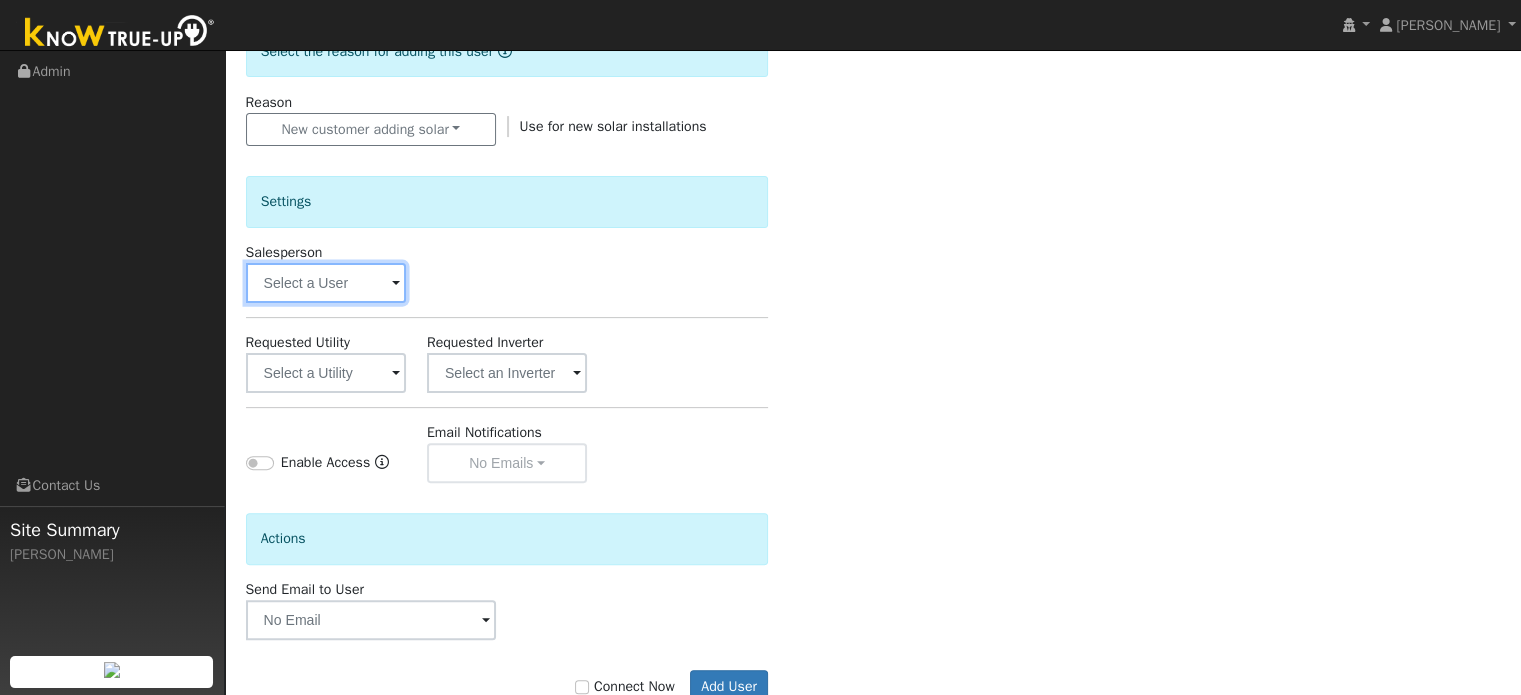 click at bounding box center (326, 283) 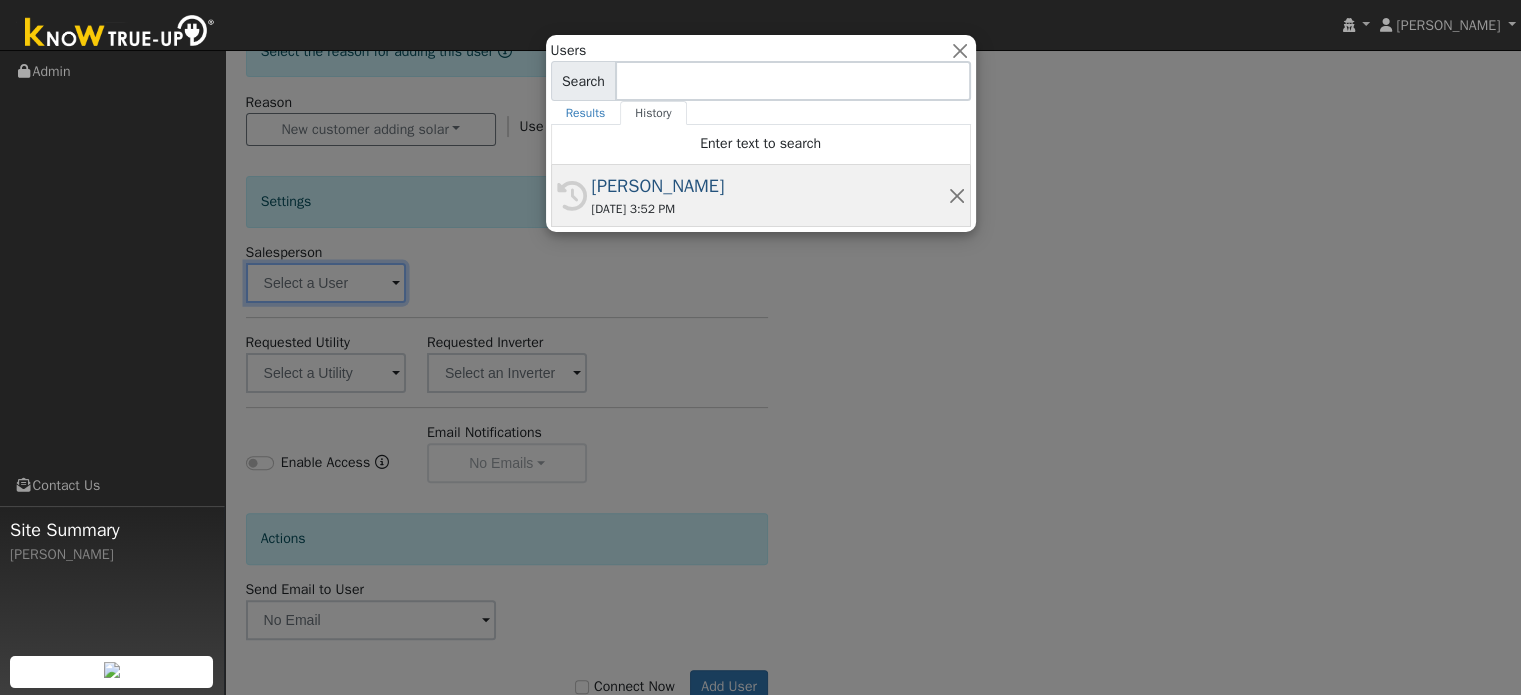 click on "[PERSON_NAME]" at bounding box center (770, 186) 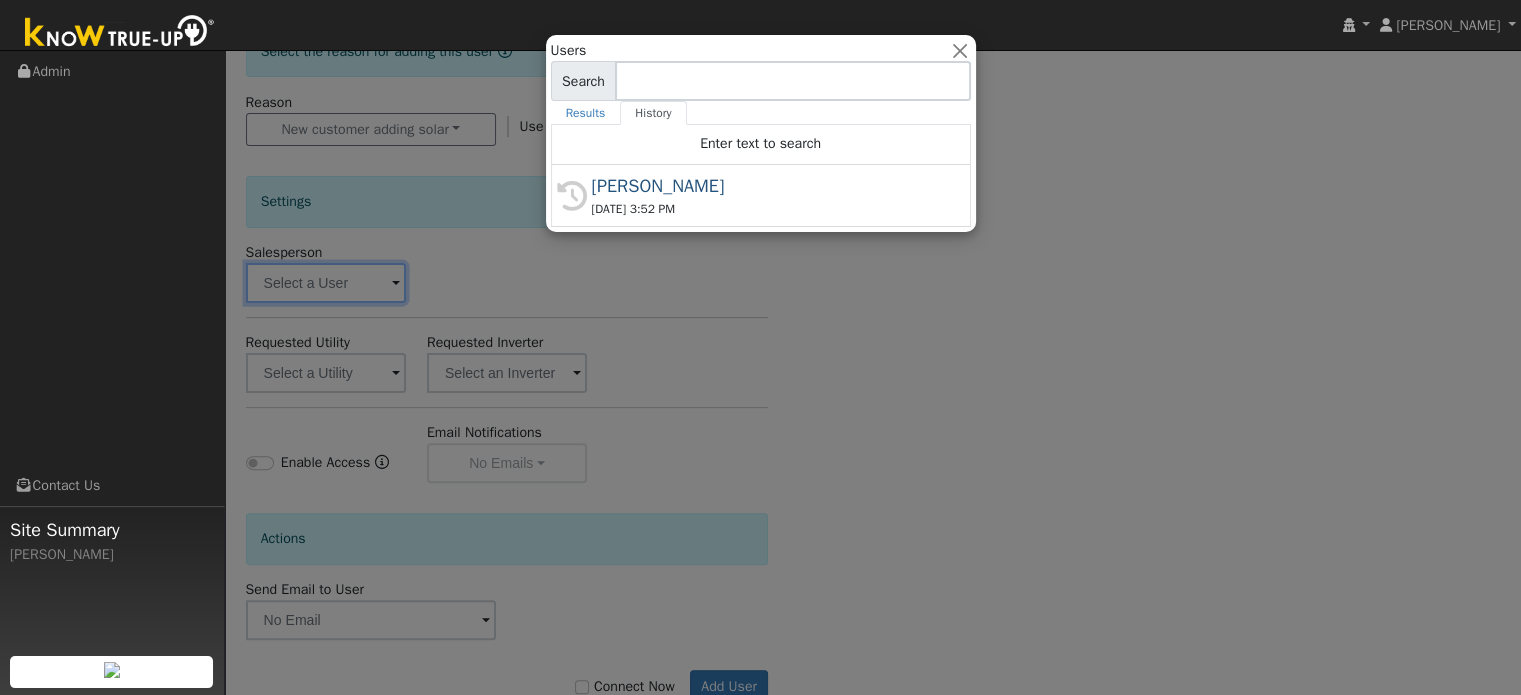 type on "[PERSON_NAME]" 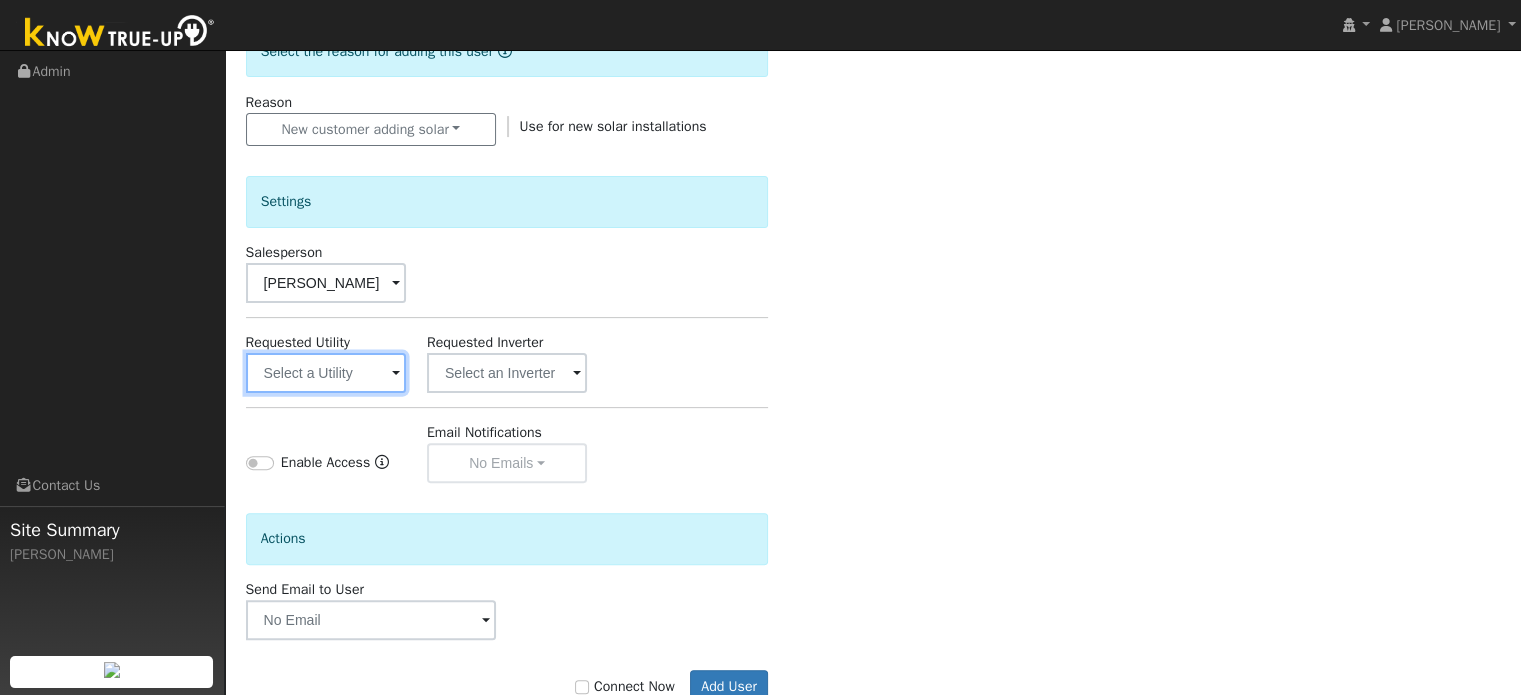 click at bounding box center (326, 373) 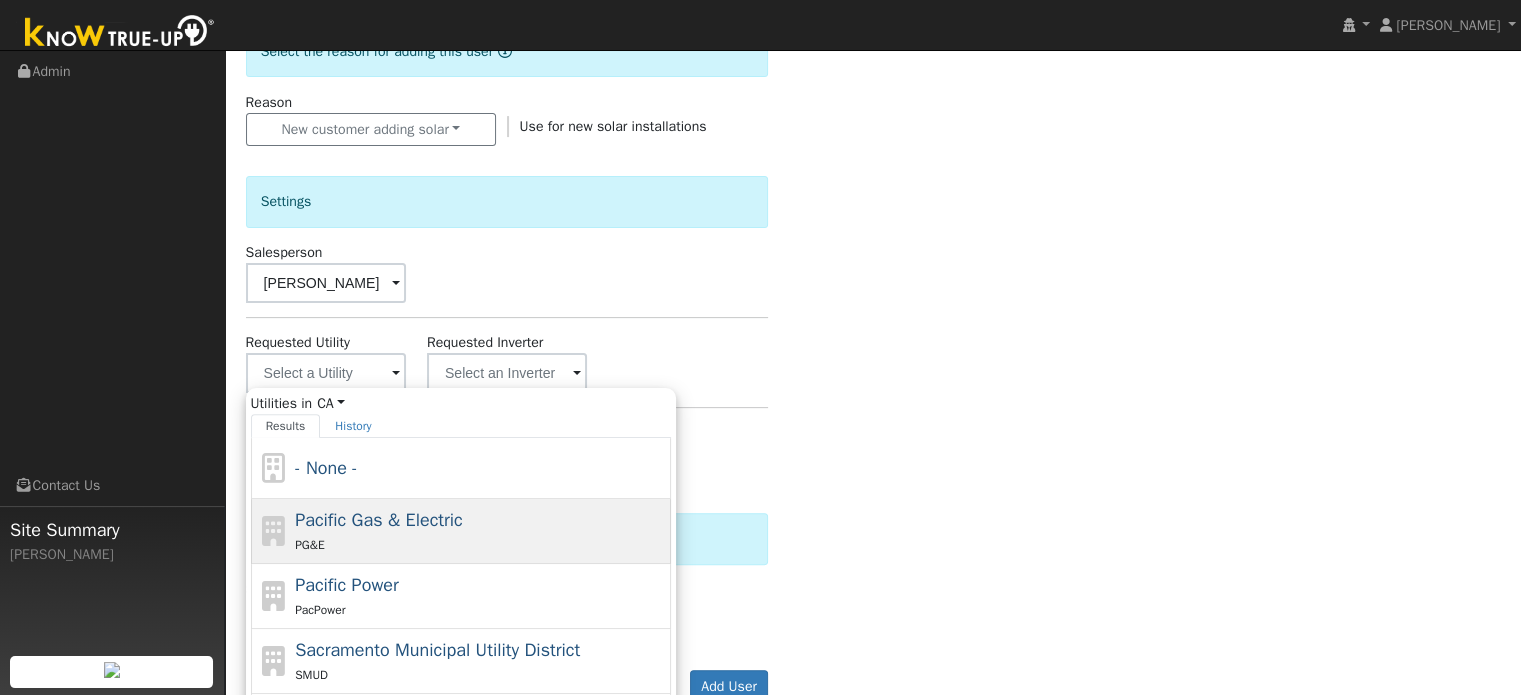 click on "PG&E" at bounding box center [480, 544] 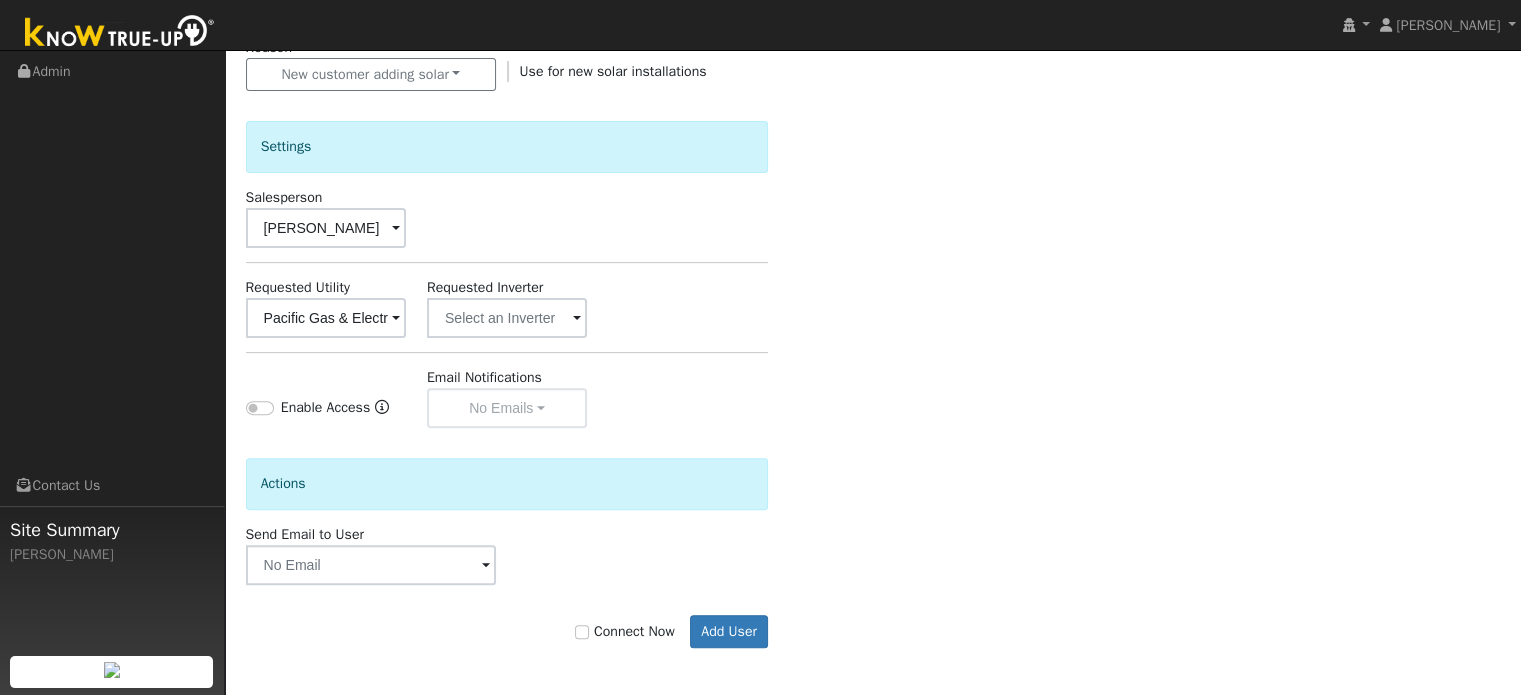 scroll, scrollTop: 595, scrollLeft: 0, axis: vertical 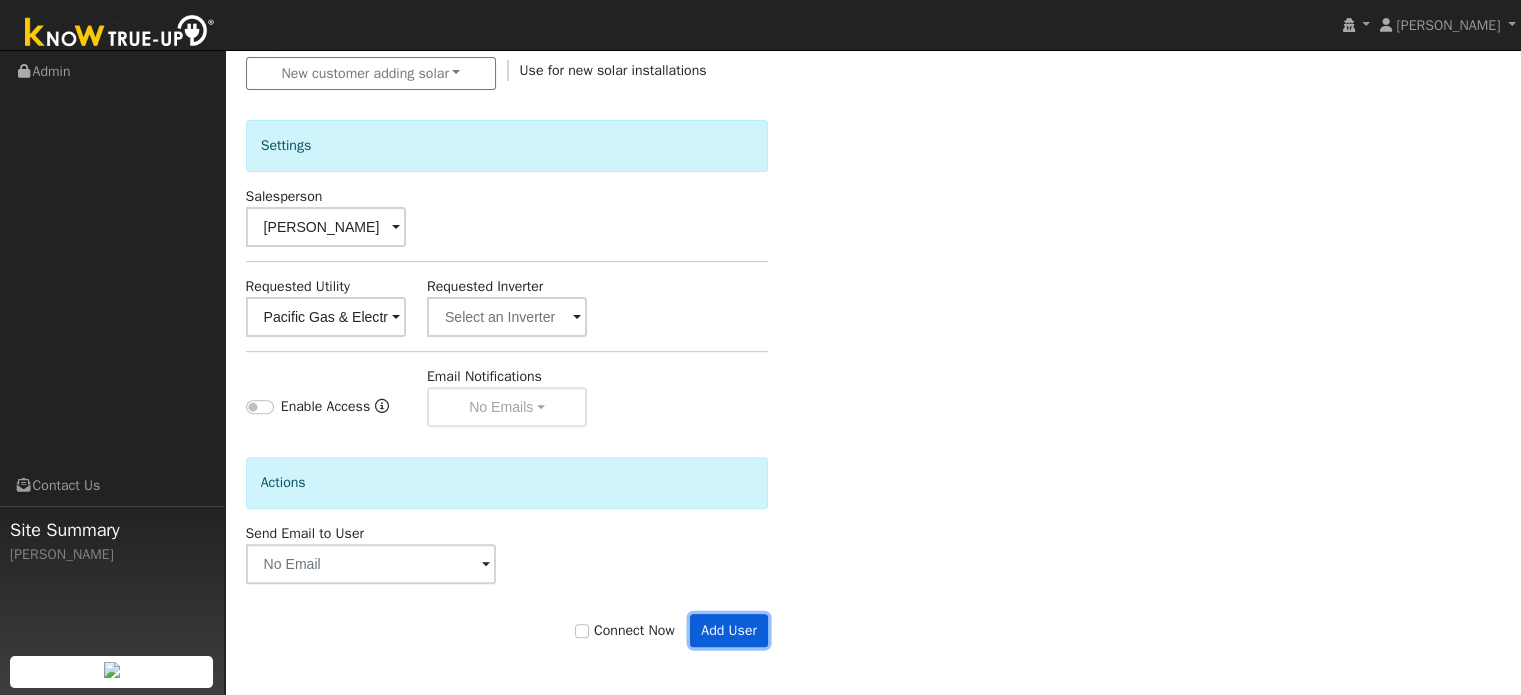 click on "Add User" at bounding box center (729, 631) 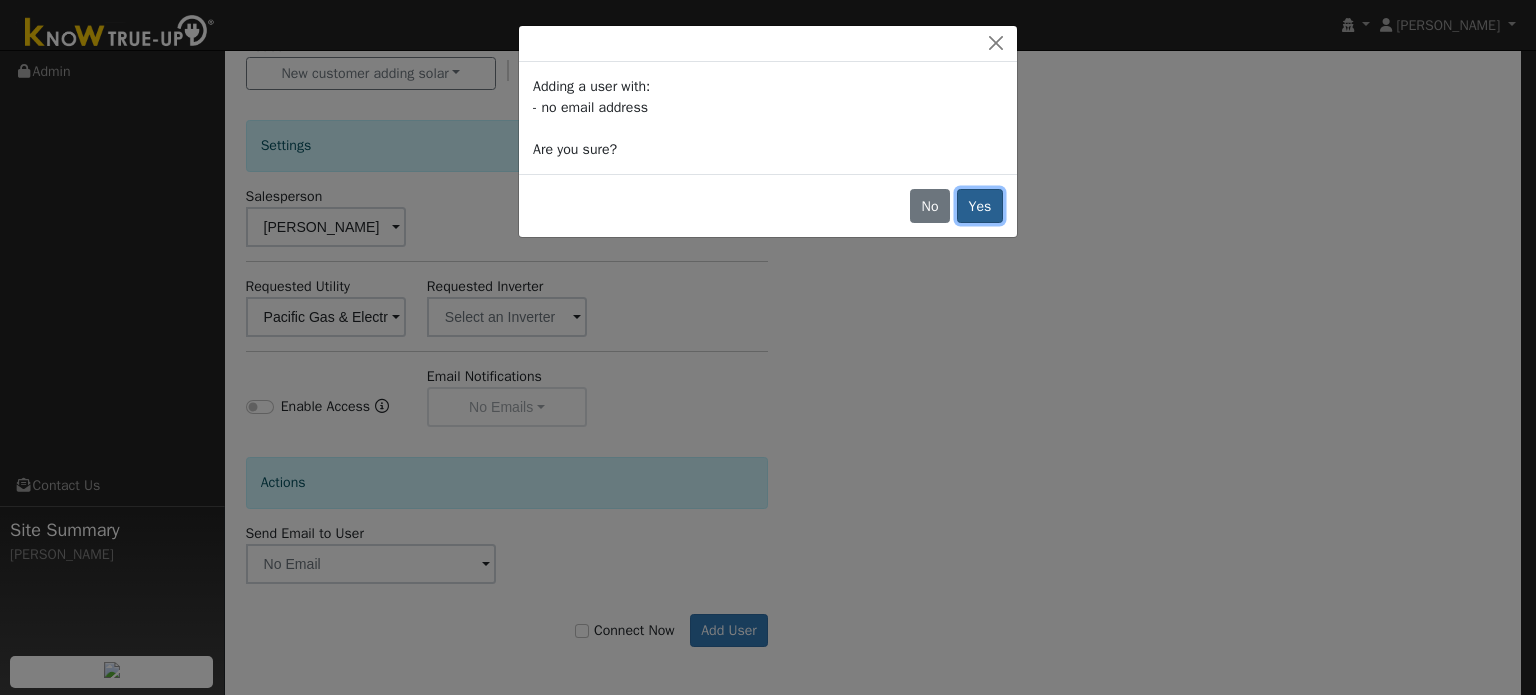 click on "Yes" at bounding box center [980, 206] 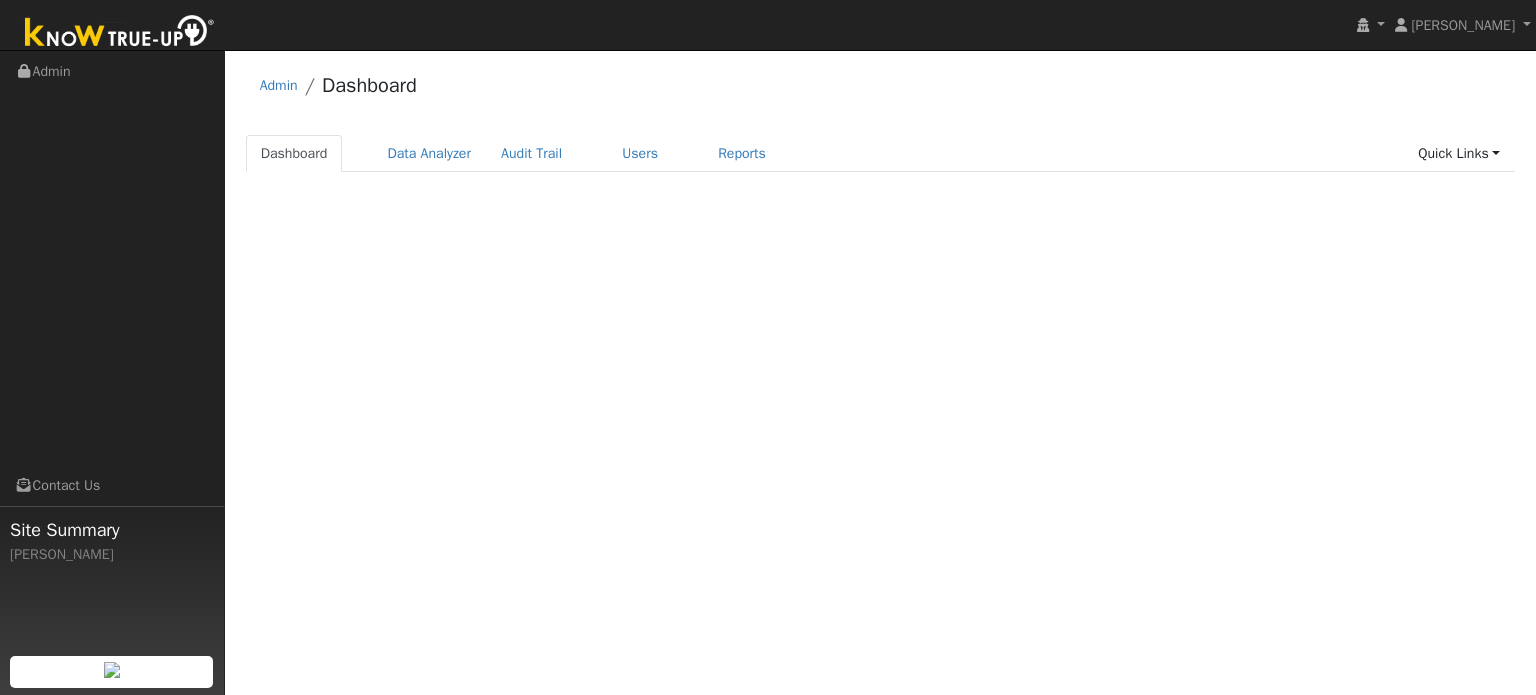 scroll, scrollTop: 0, scrollLeft: 0, axis: both 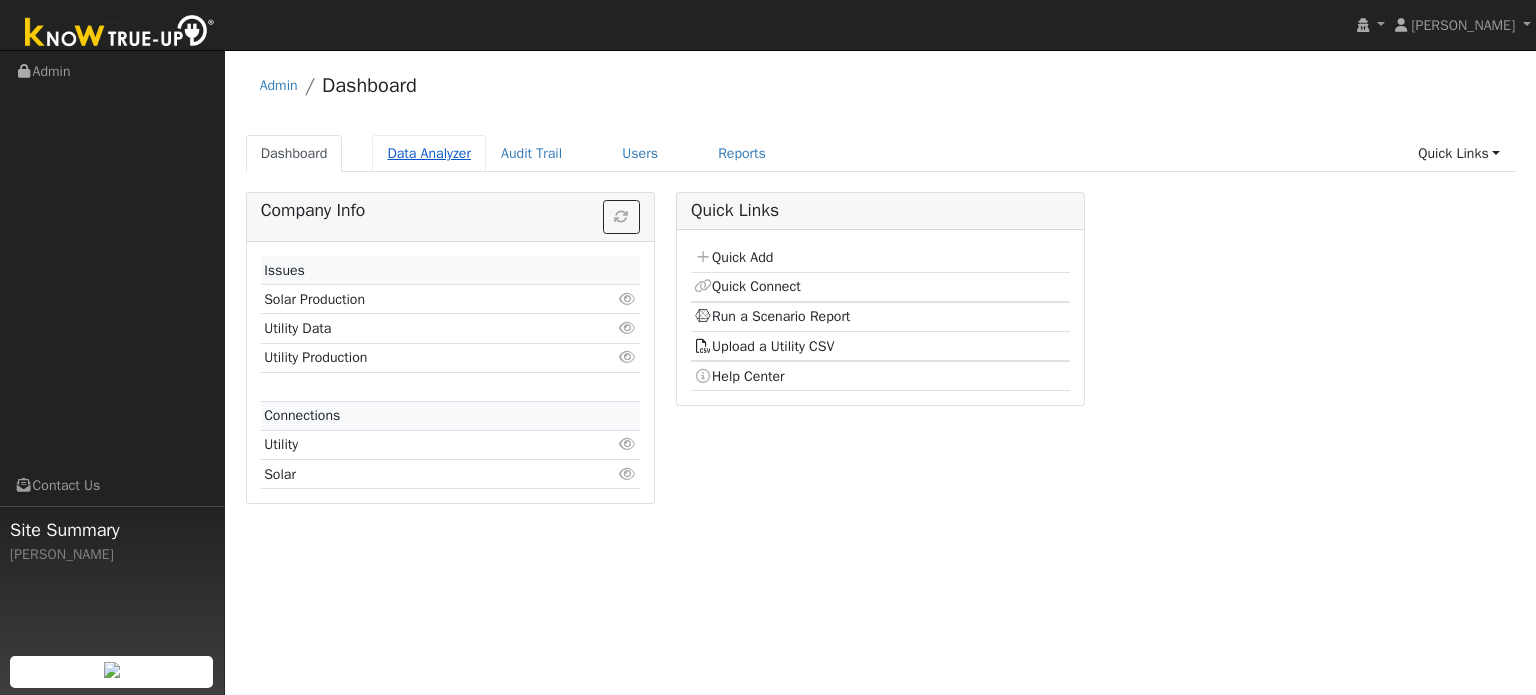 click on "Data Analyzer" at bounding box center (429, 153) 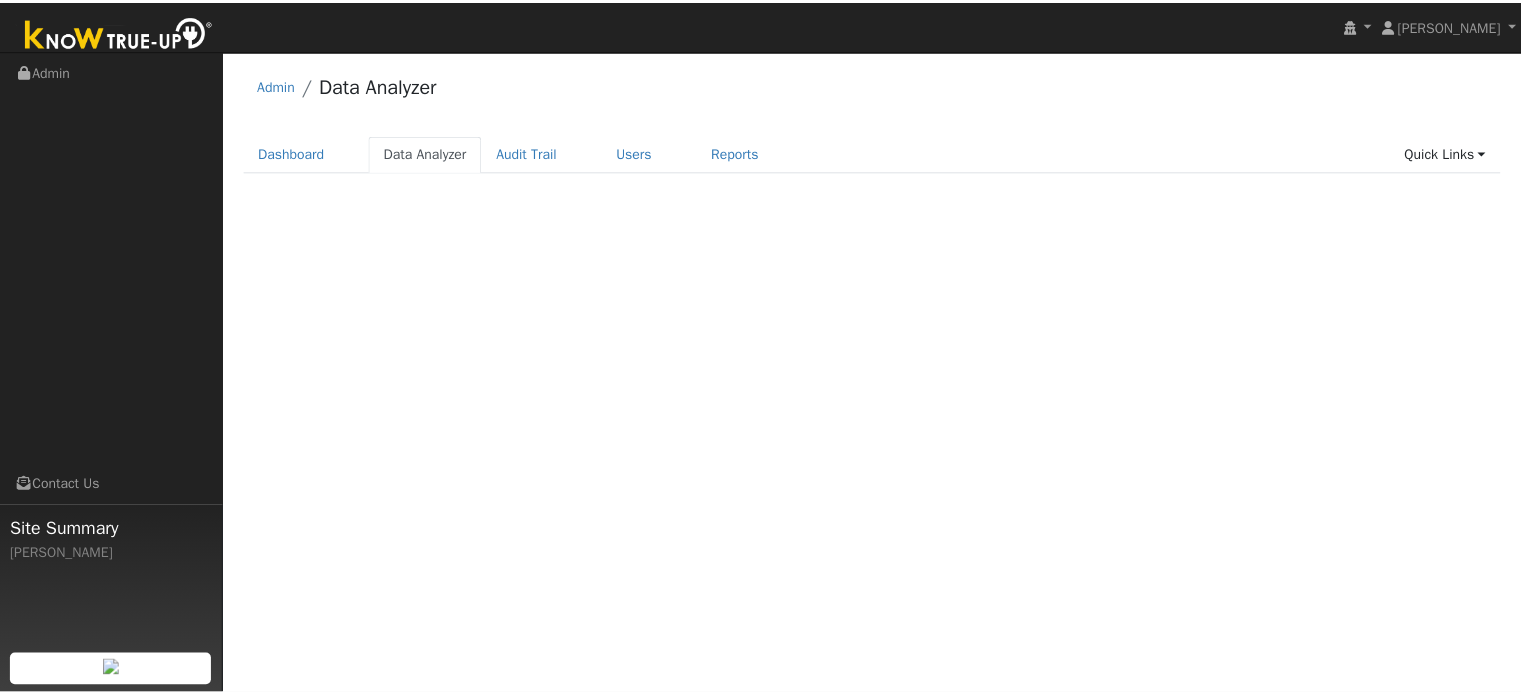 scroll, scrollTop: 0, scrollLeft: 0, axis: both 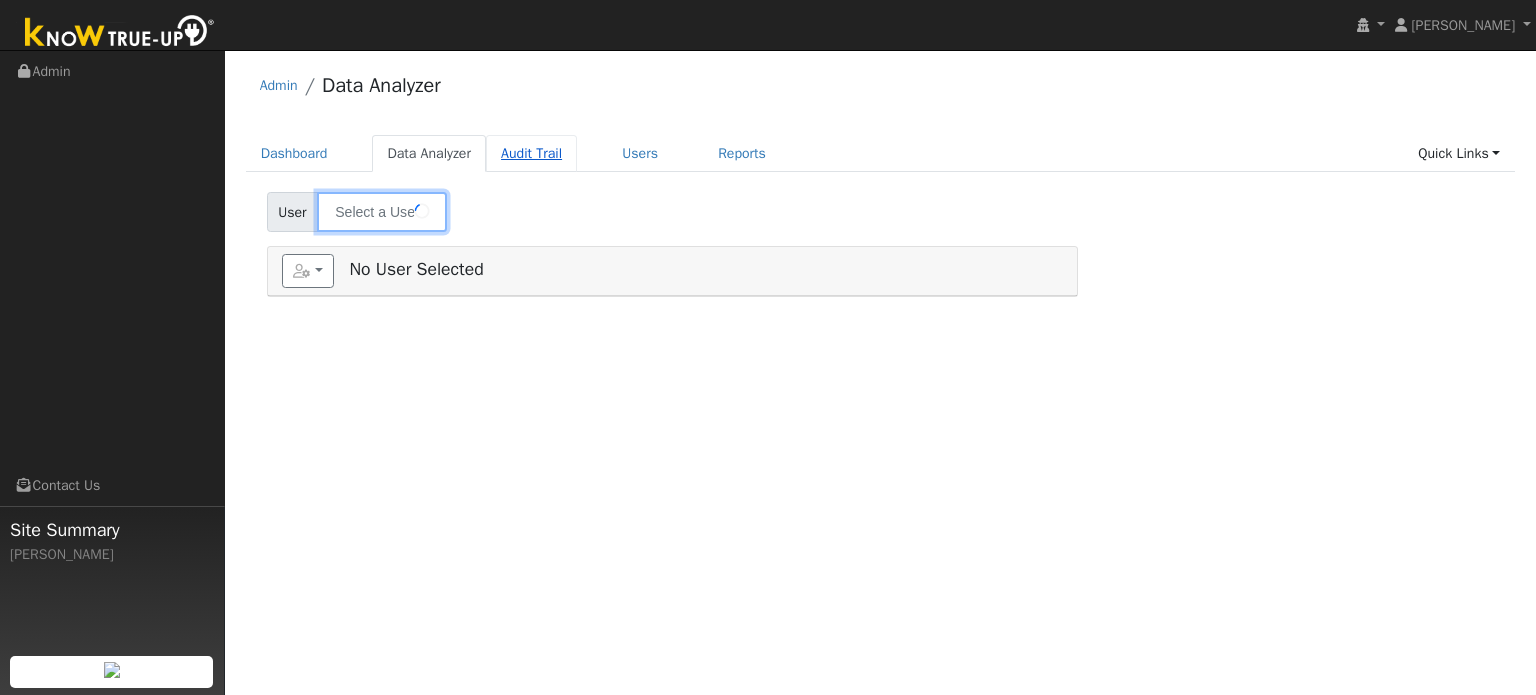 type on "Shannon Byrd" 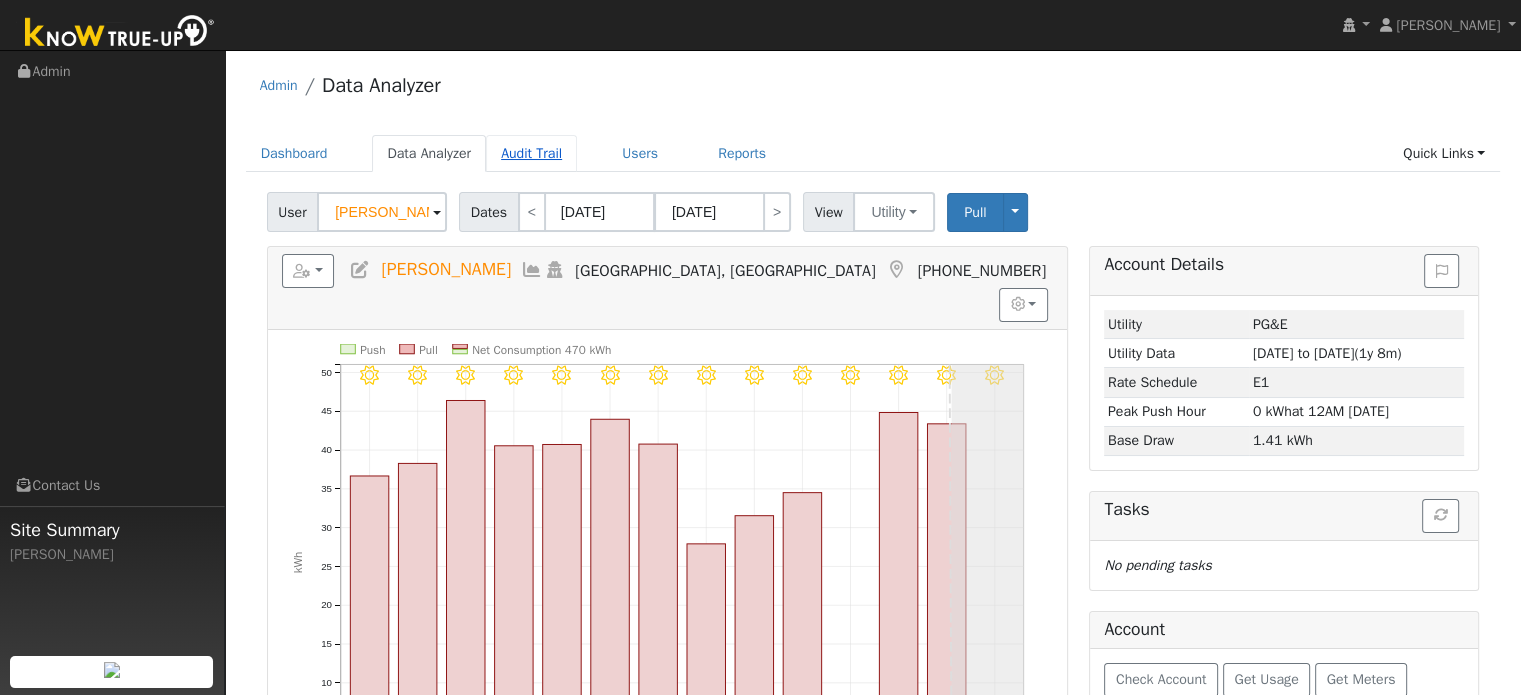 click on "Audit Trail" at bounding box center (531, 153) 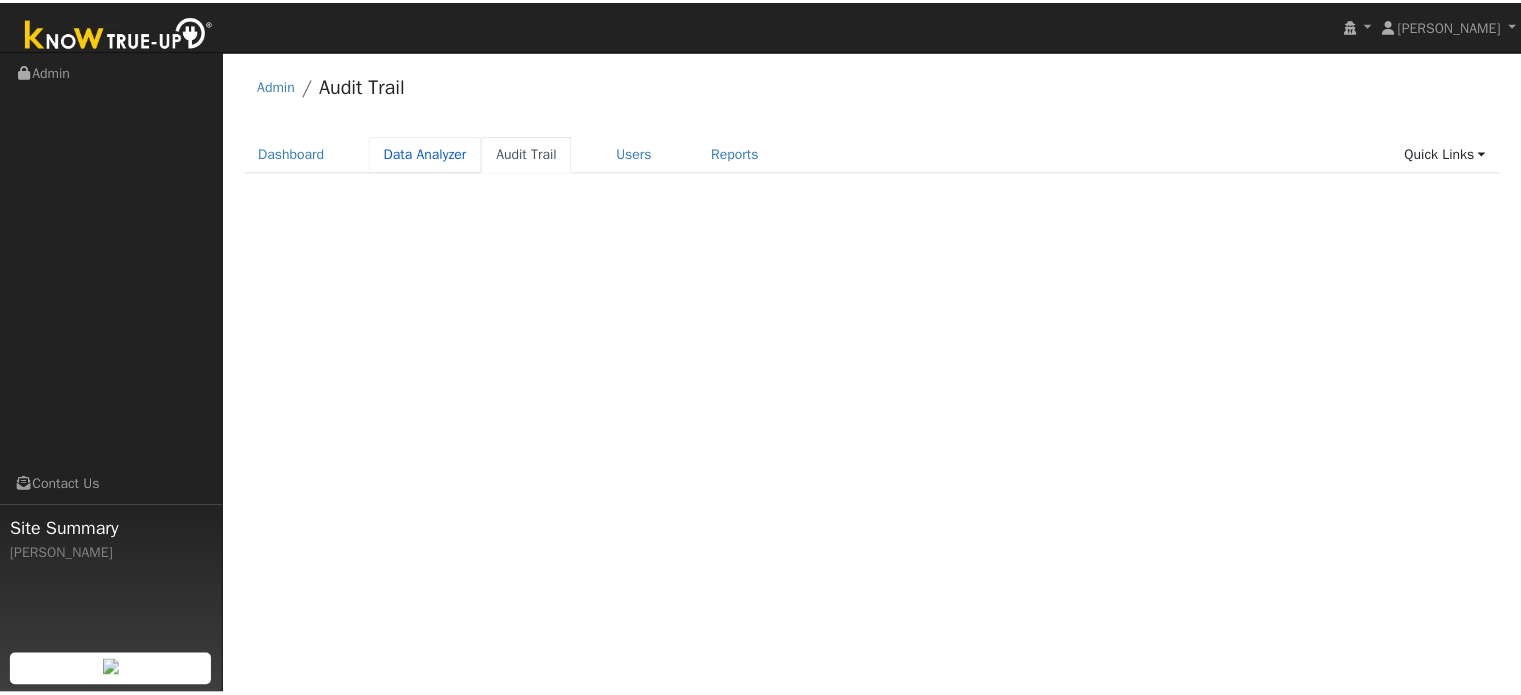 scroll, scrollTop: 0, scrollLeft: 0, axis: both 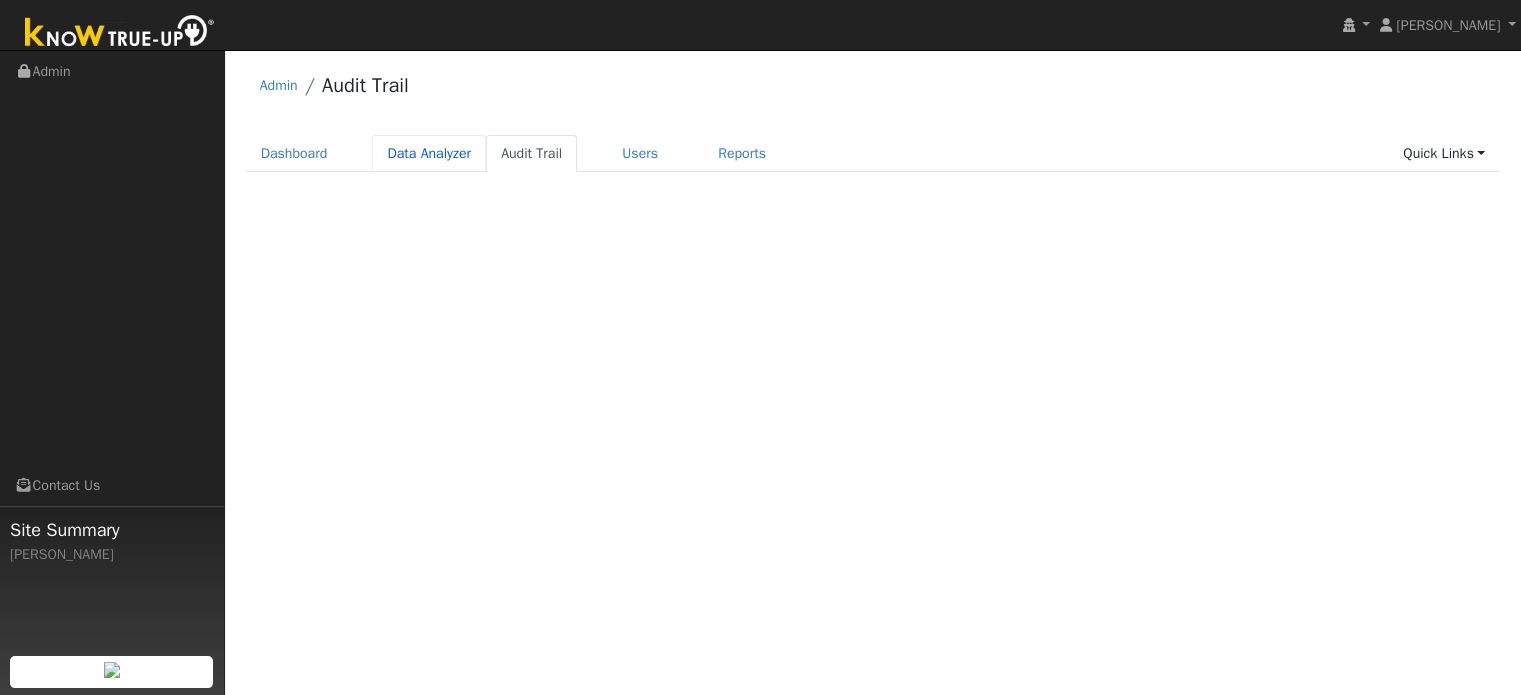 click on "Data Analyzer" at bounding box center [429, 153] 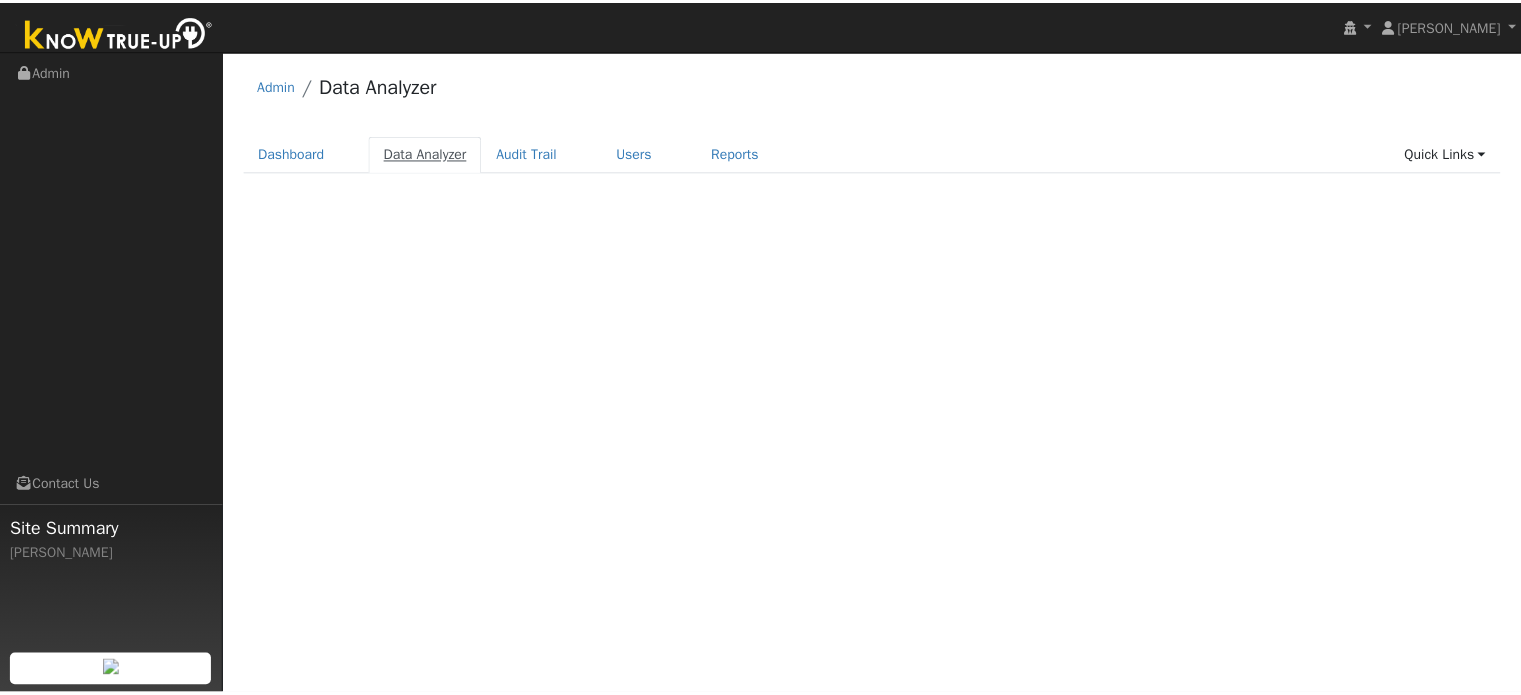 scroll, scrollTop: 0, scrollLeft: 0, axis: both 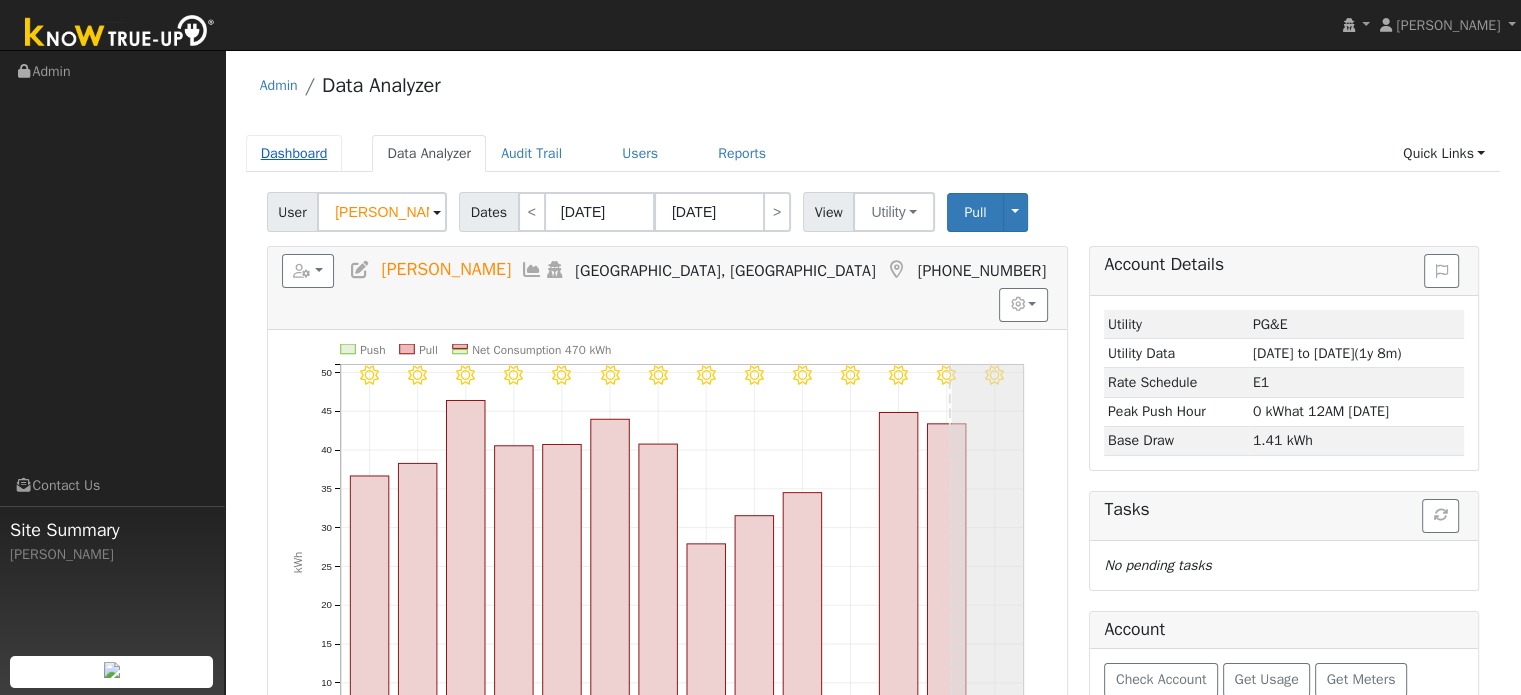click on "Dashboard" at bounding box center [294, 153] 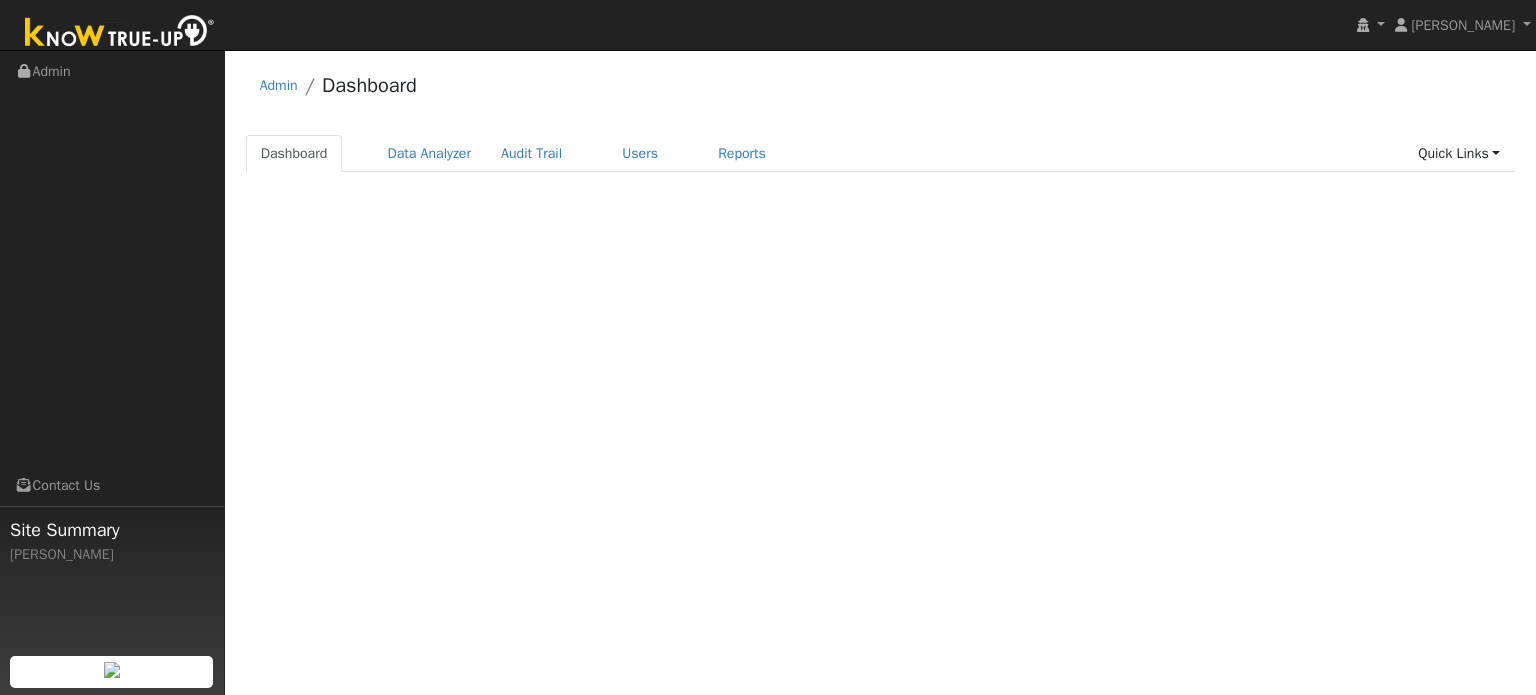 scroll, scrollTop: 0, scrollLeft: 0, axis: both 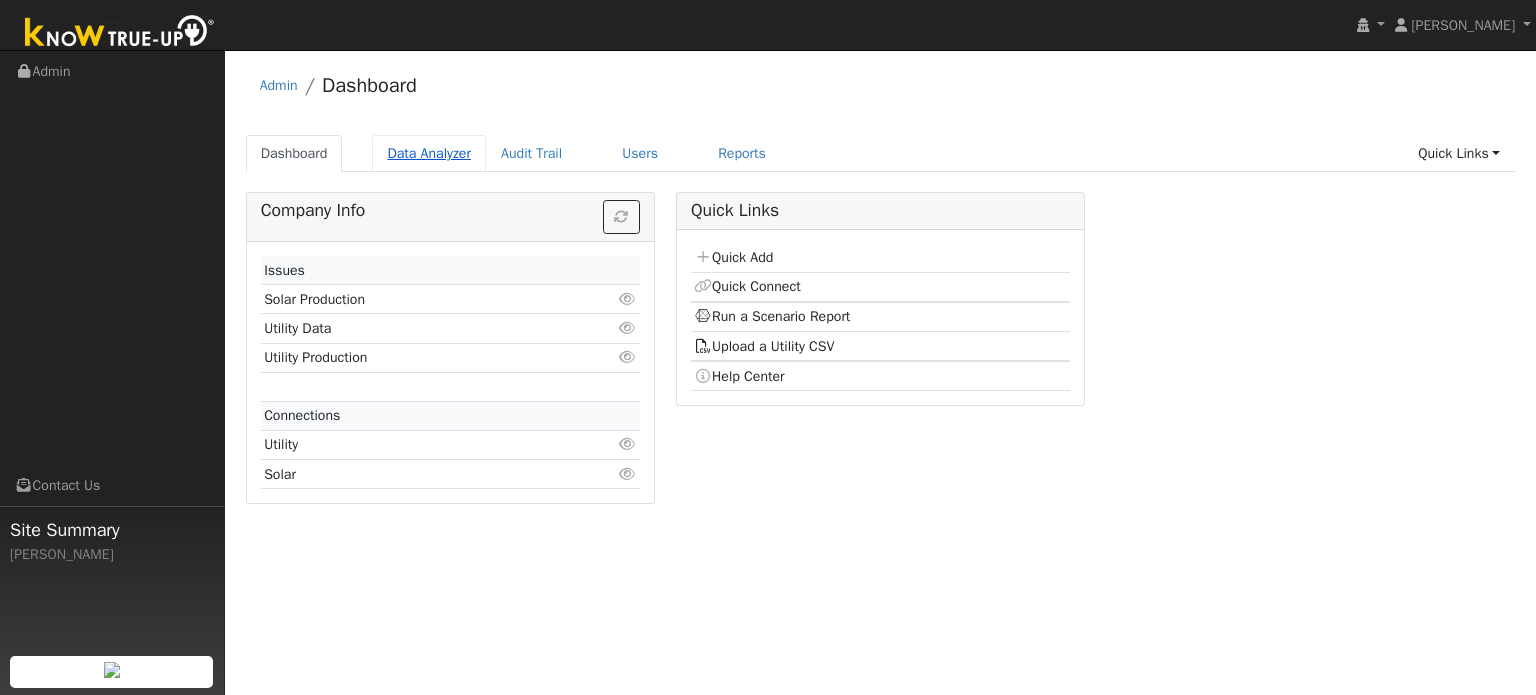 click on "Data Analyzer" at bounding box center (429, 153) 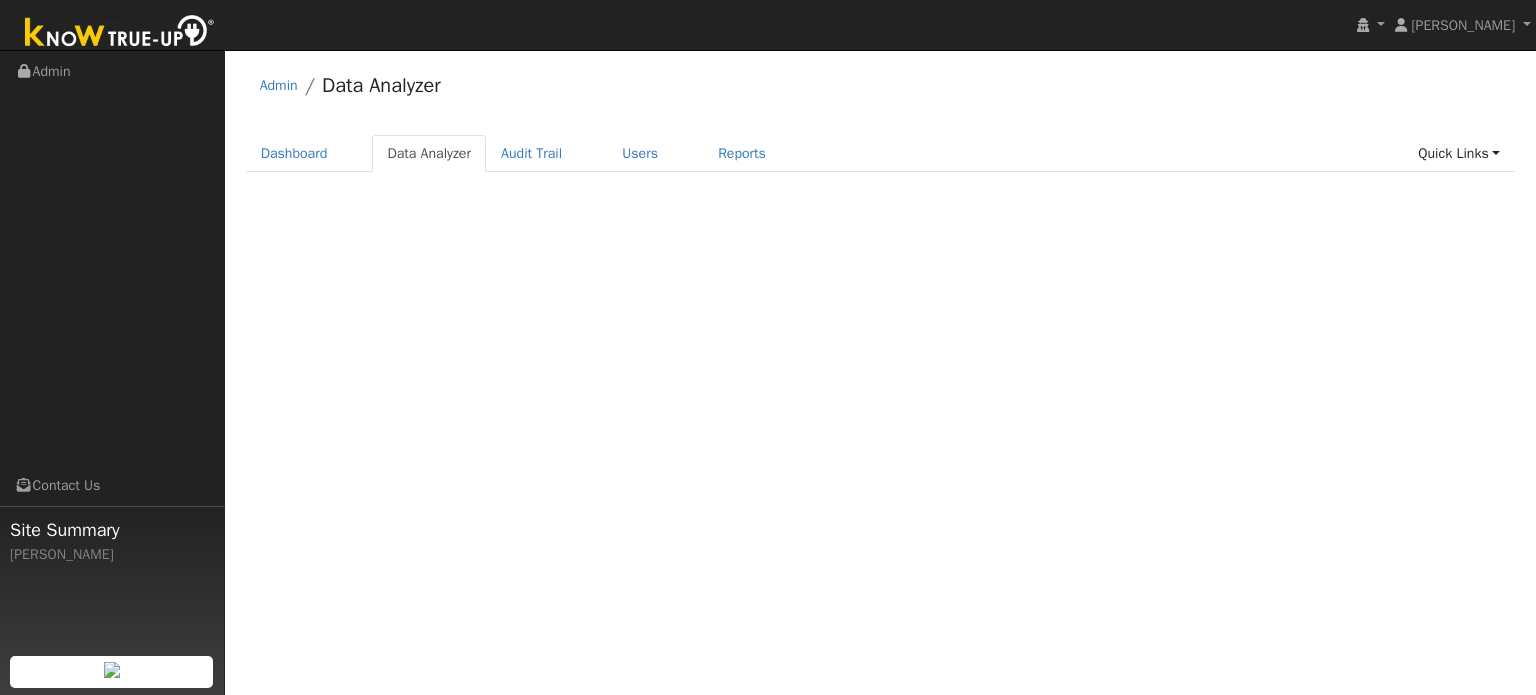 scroll, scrollTop: 0, scrollLeft: 0, axis: both 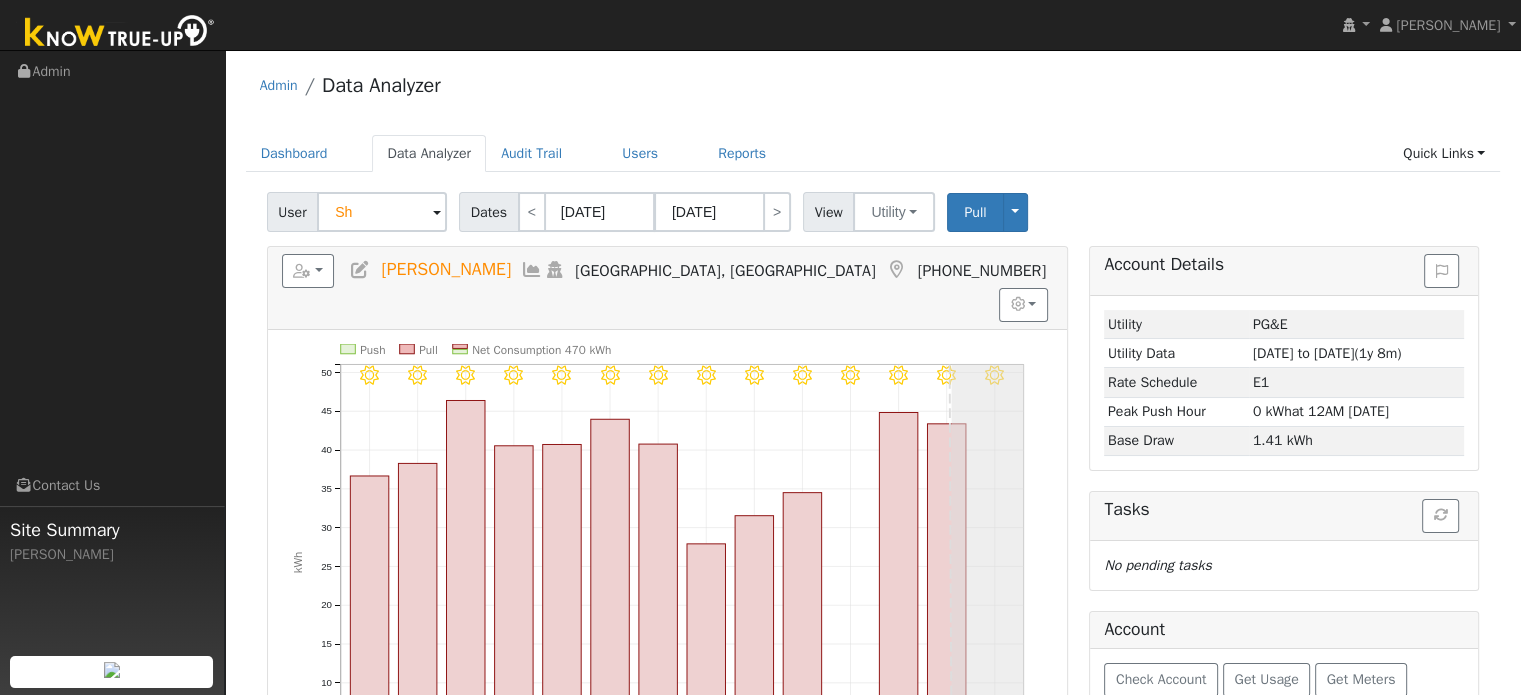 type on "S" 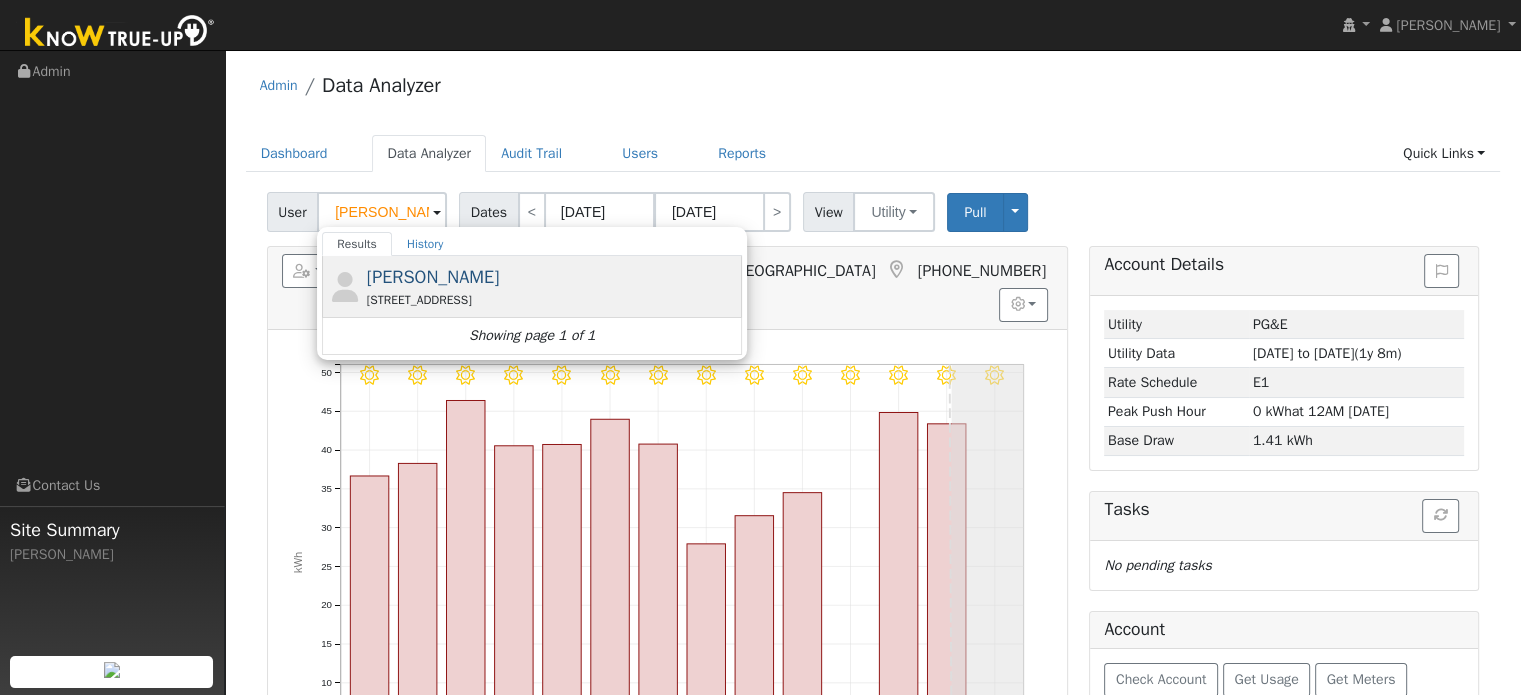 type on "[PERSON_NAME]" 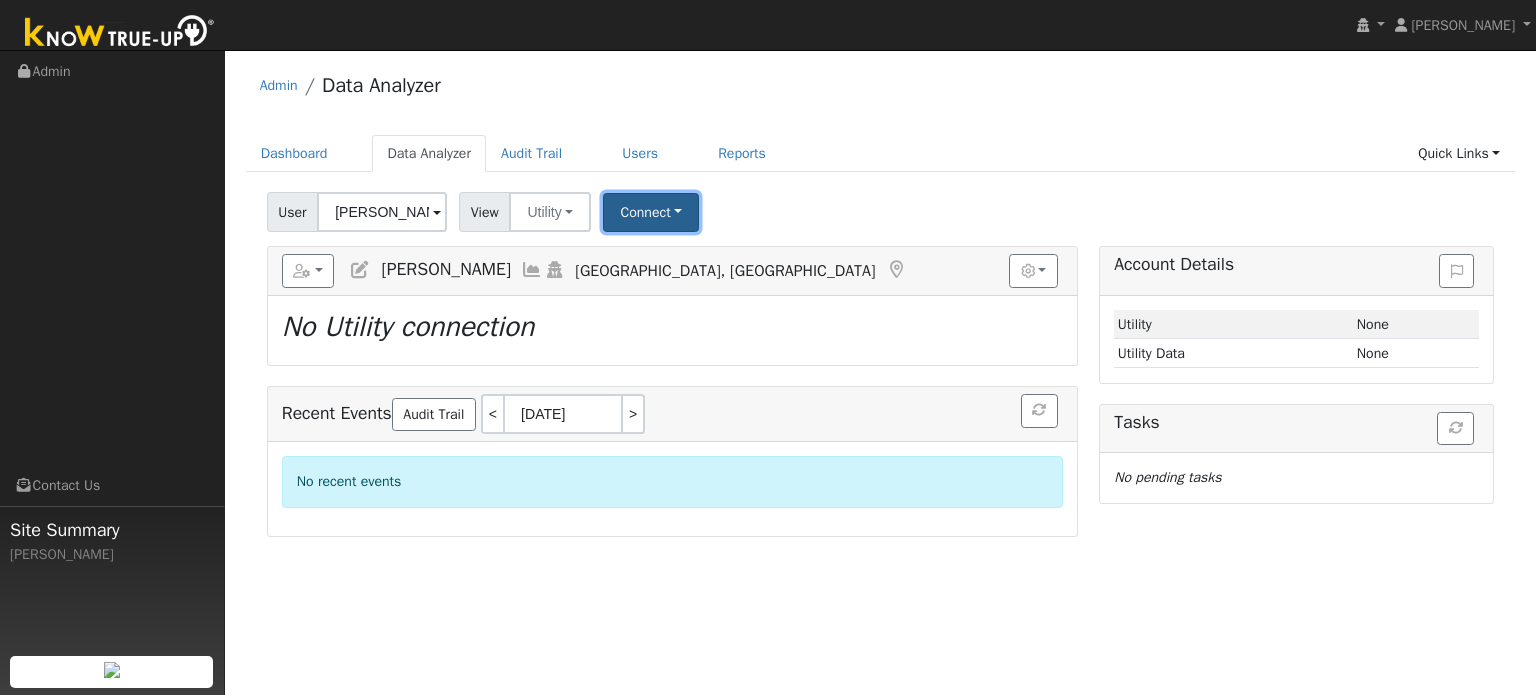 click on "Connect" at bounding box center (651, 212) 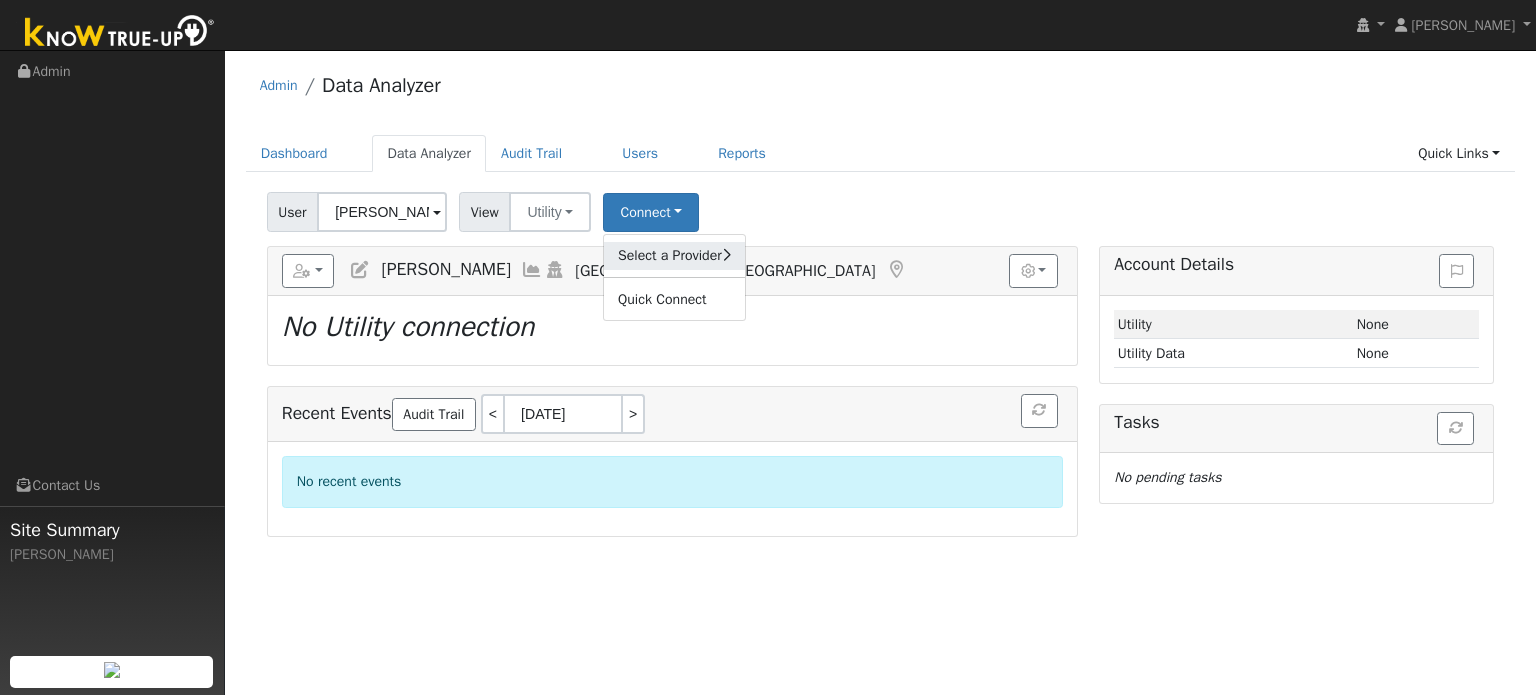 click on "Select a Provider" 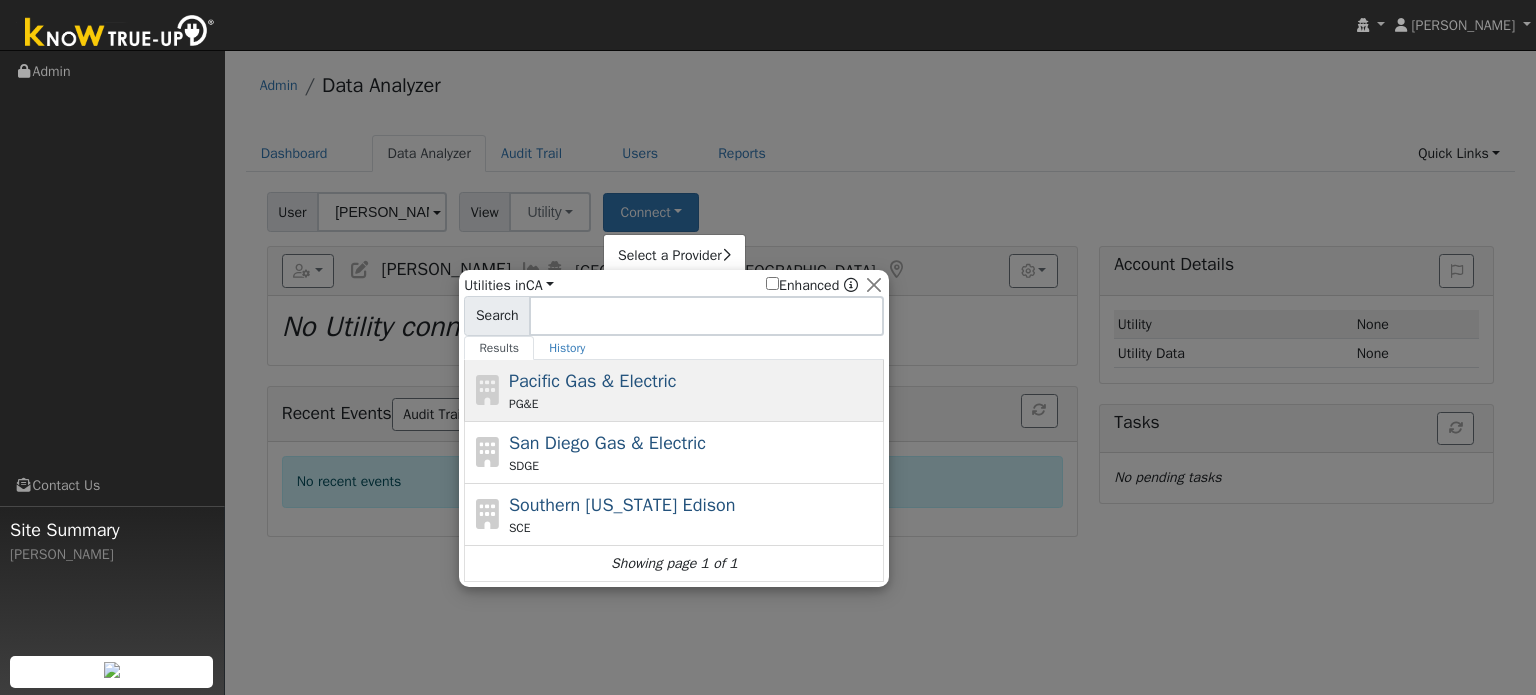 click on "PG&E" at bounding box center (694, 404) 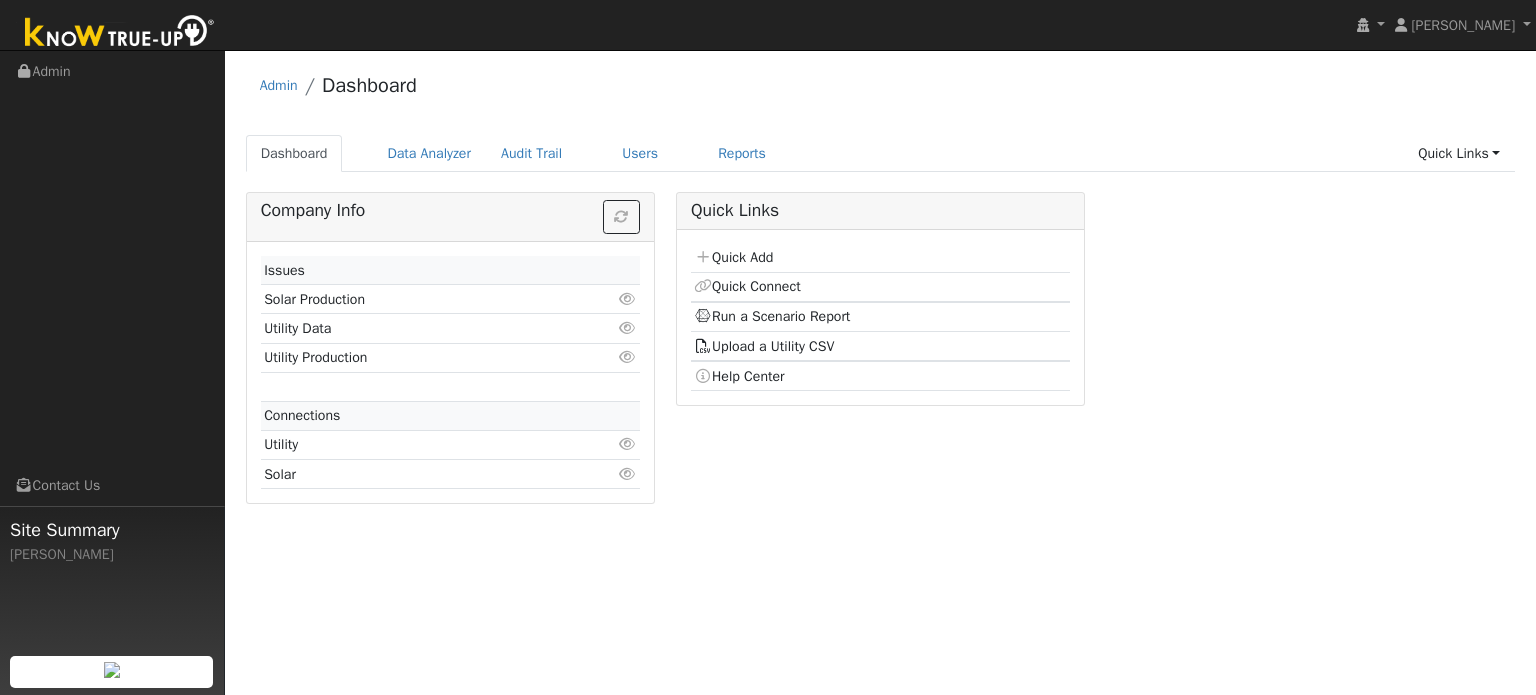 scroll, scrollTop: 0, scrollLeft: 0, axis: both 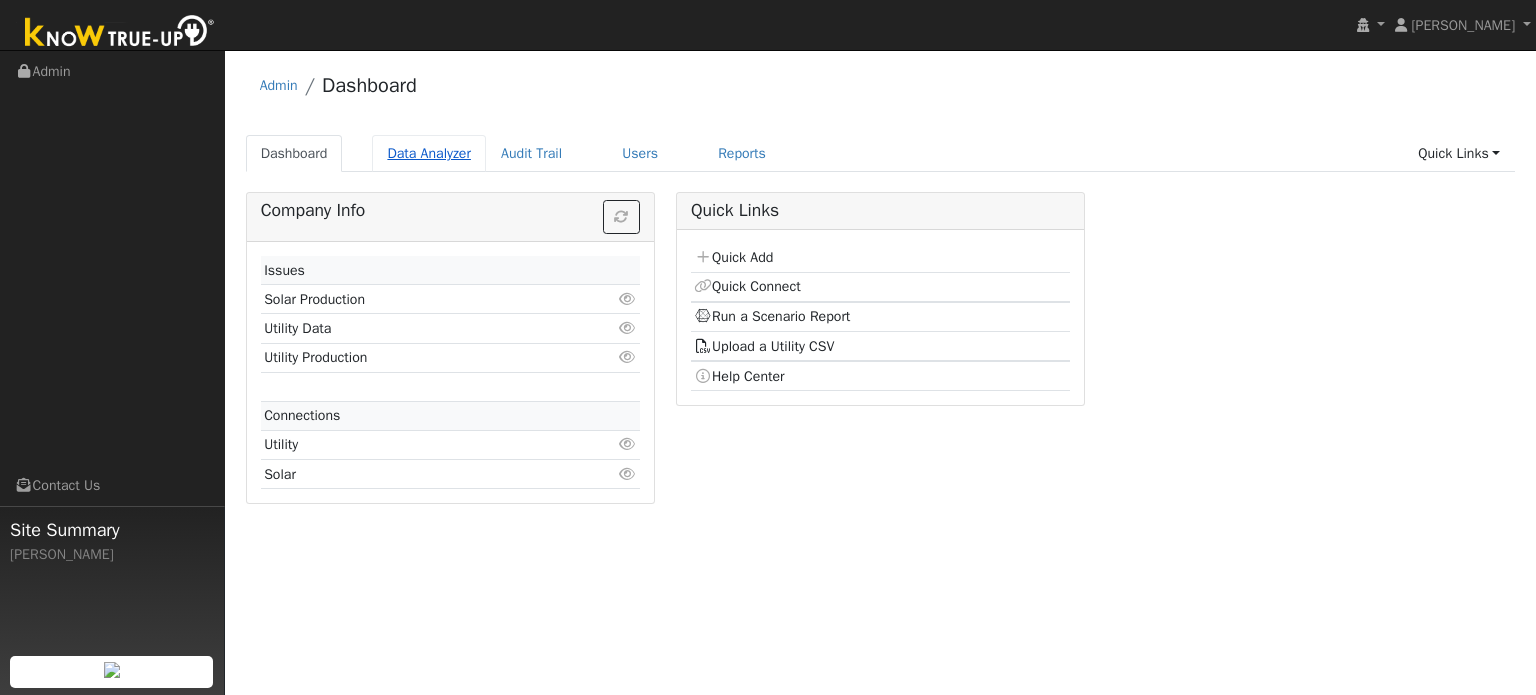 click on "Data Analyzer" at bounding box center [429, 153] 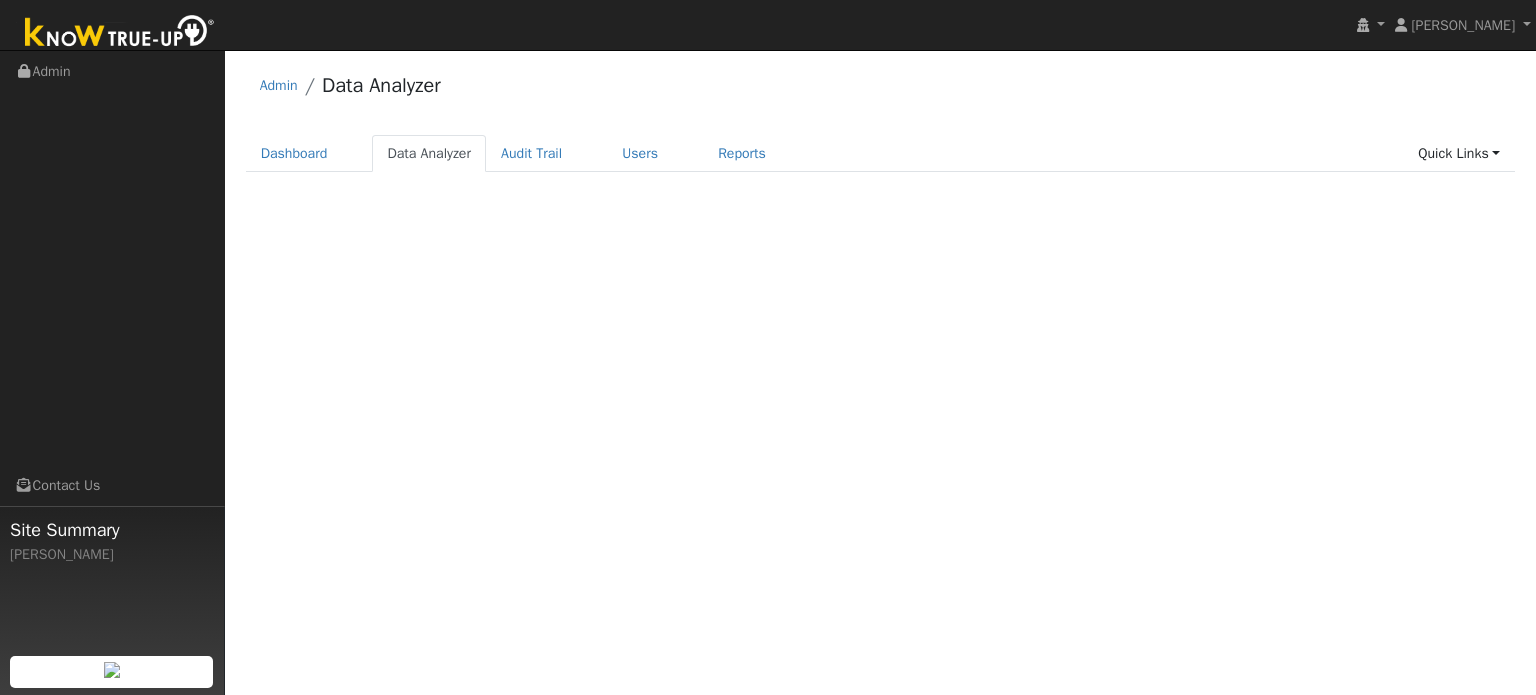 scroll, scrollTop: 0, scrollLeft: 0, axis: both 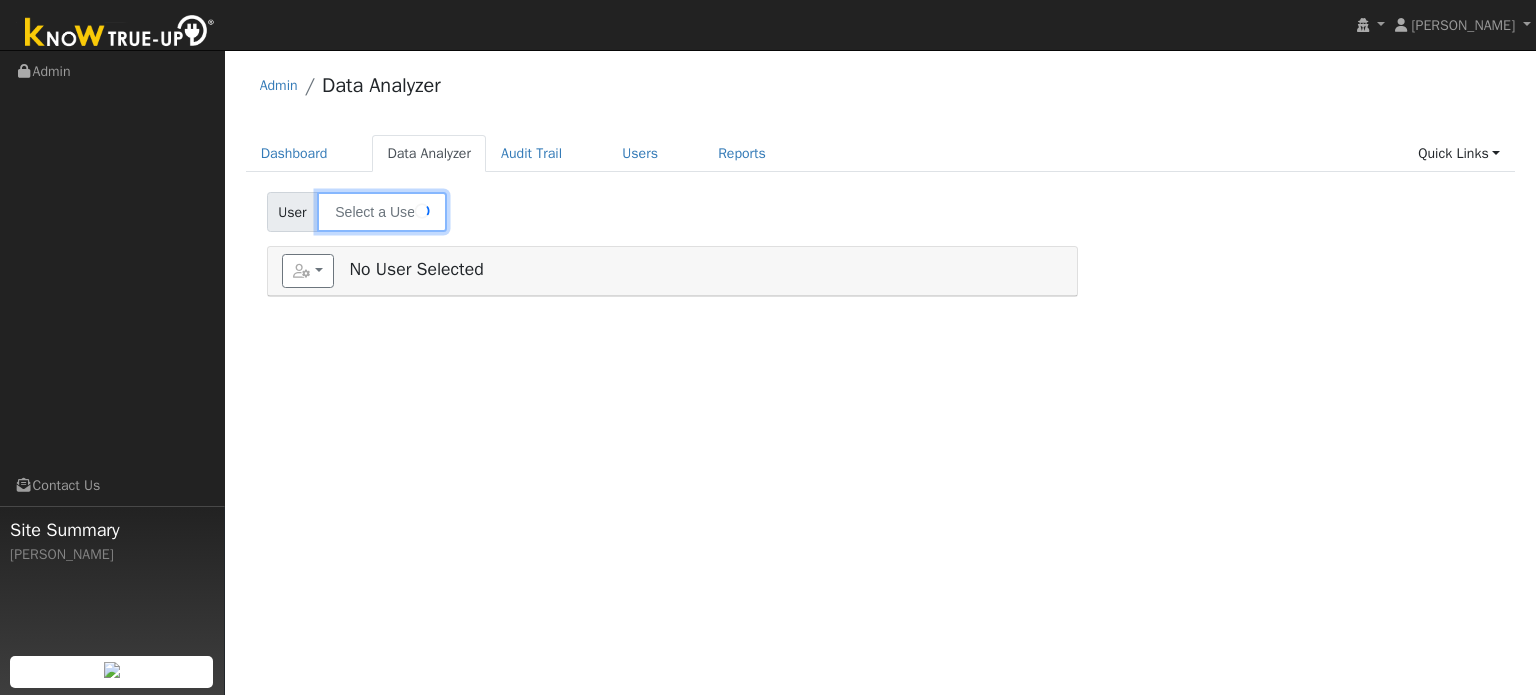 type on "[PERSON_NAME]" 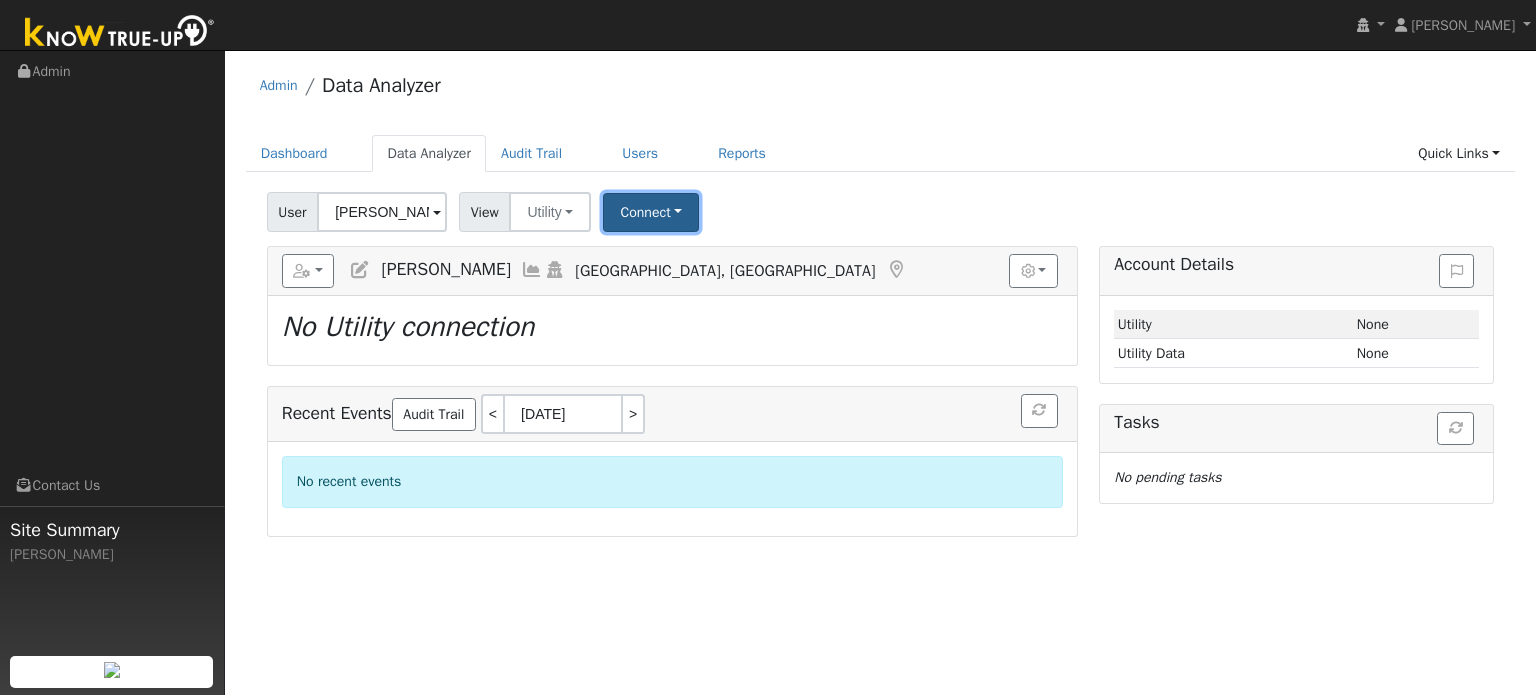 click on "Connect" at bounding box center [651, 212] 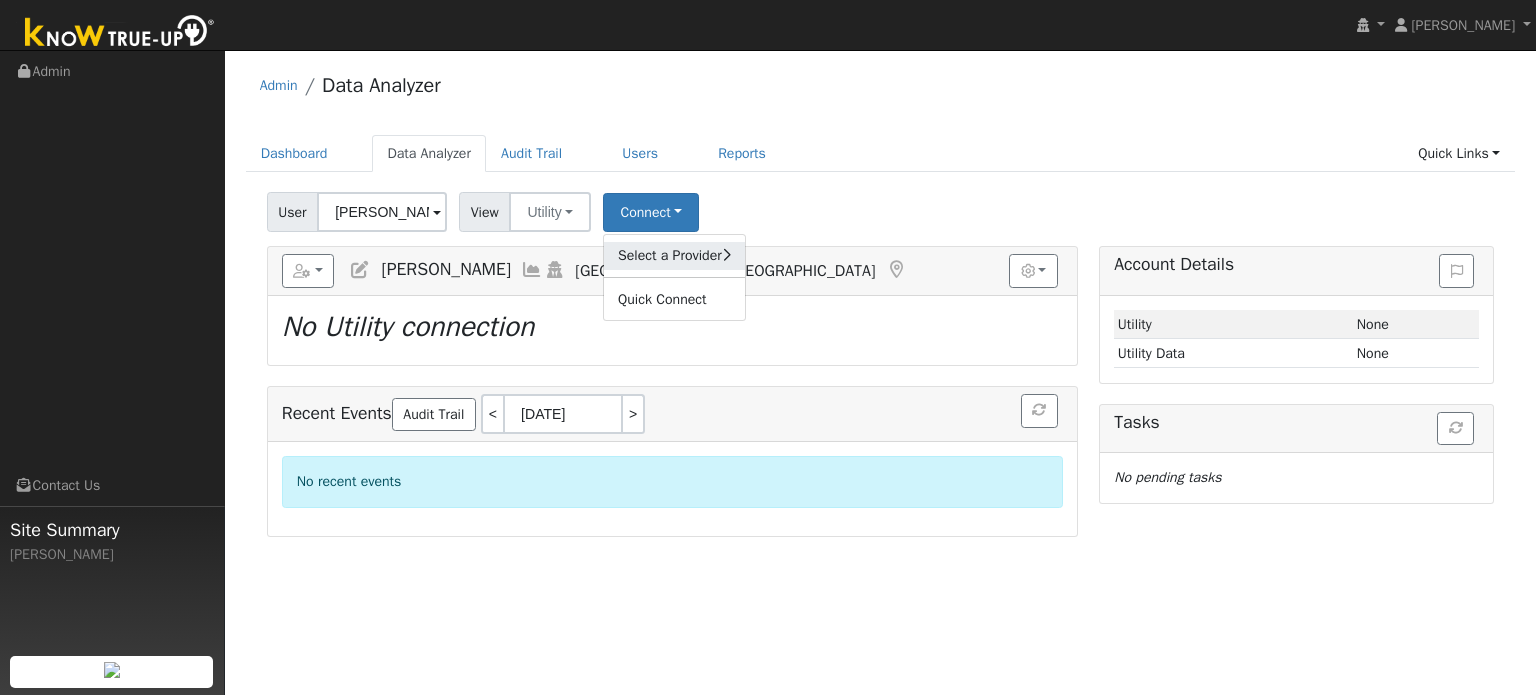 click on "Select a Provider" 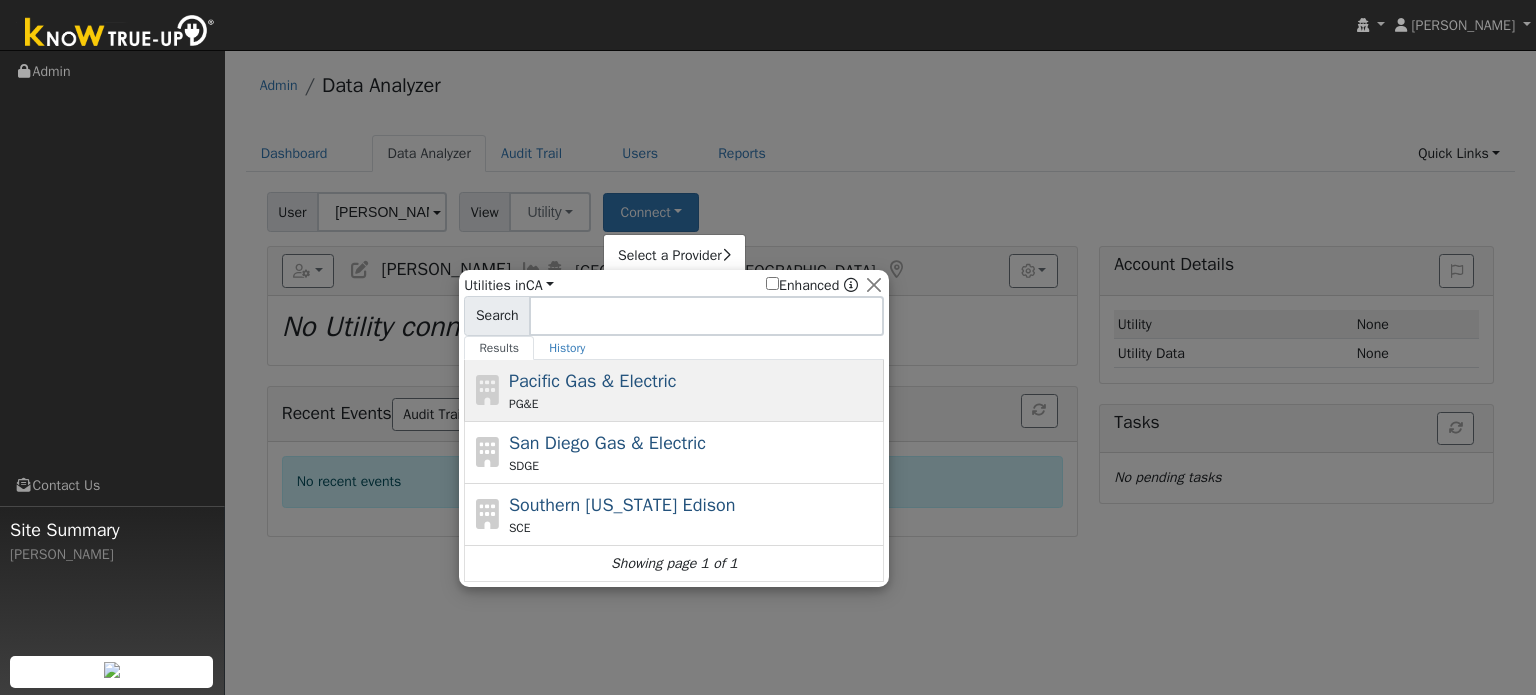 click on "Pacific Gas & Electric PG&E" at bounding box center (694, 390) 